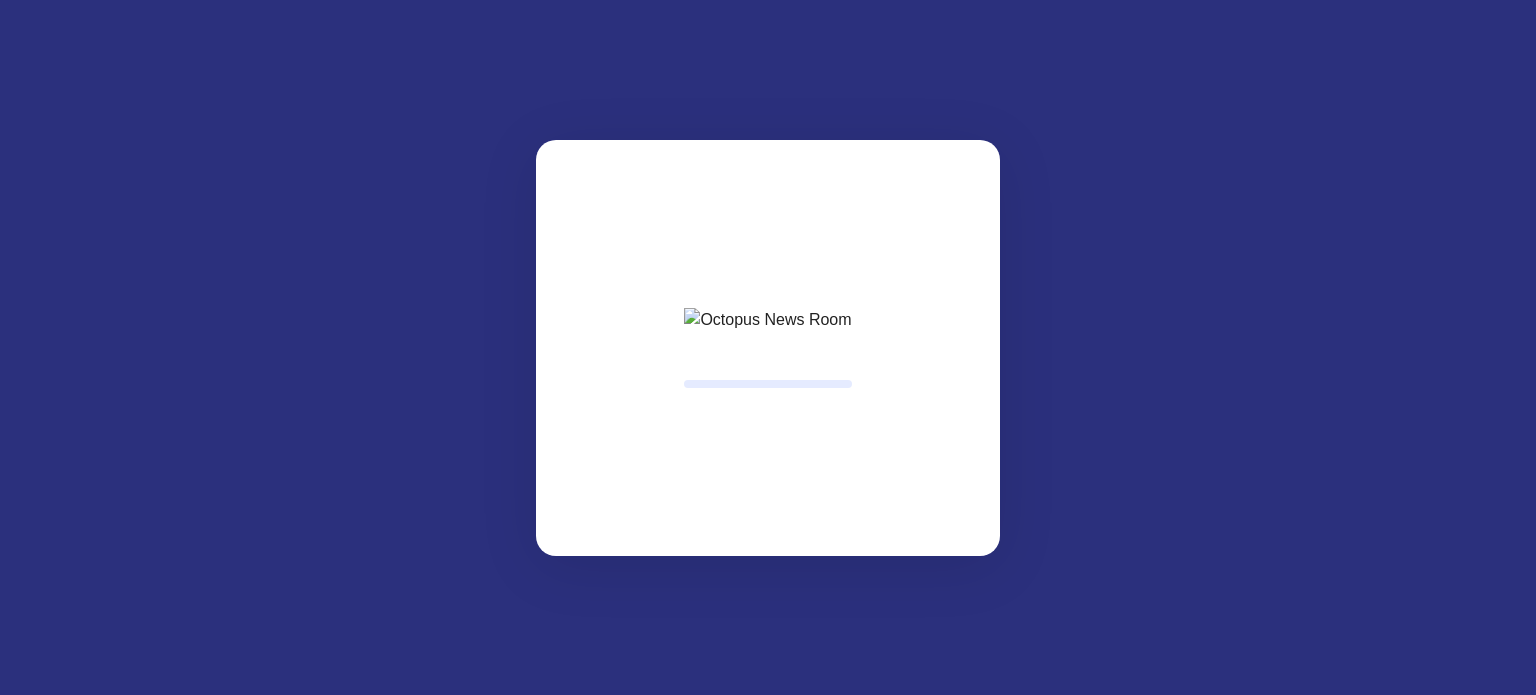 scroll, scrollTop: 0, scrollLeft: 0, axis: both 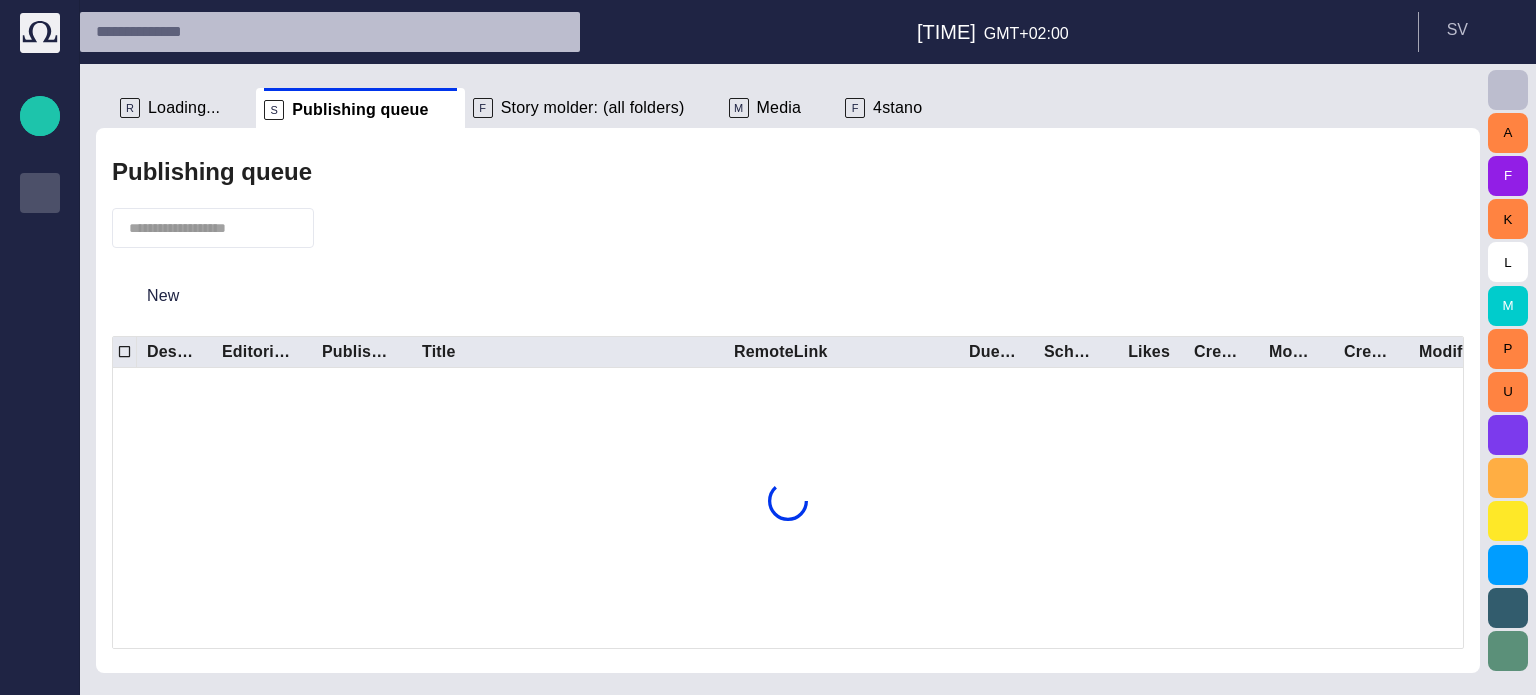 click on "Loading..." at bounding box center (184, 108) 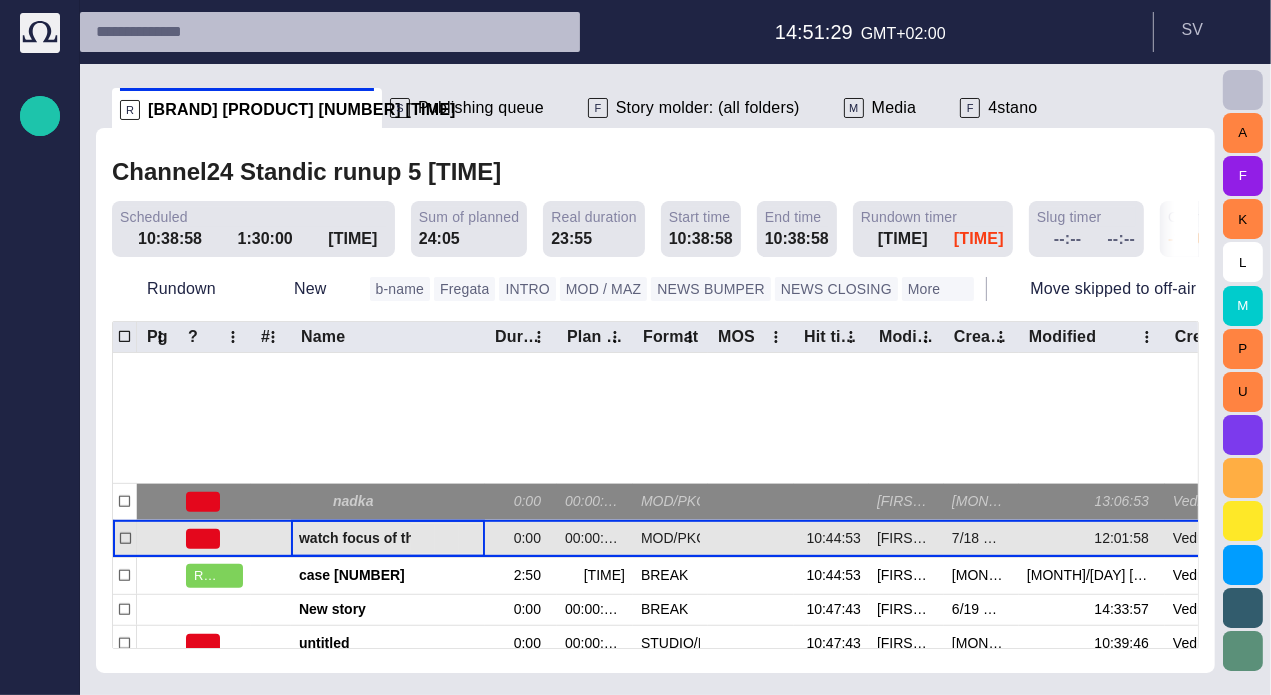 scroll, scrollTop: 200, scrollLeft: 0, axis: vertical 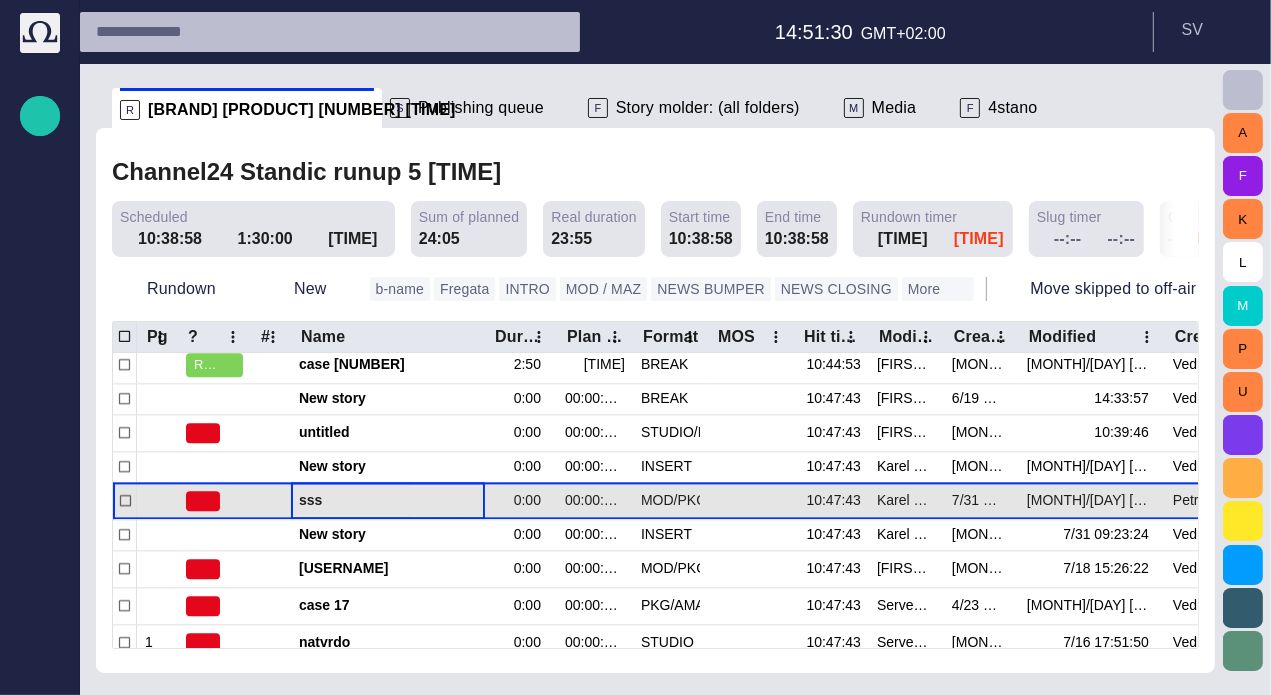 click on "sss" at bounding box center [388, 501] 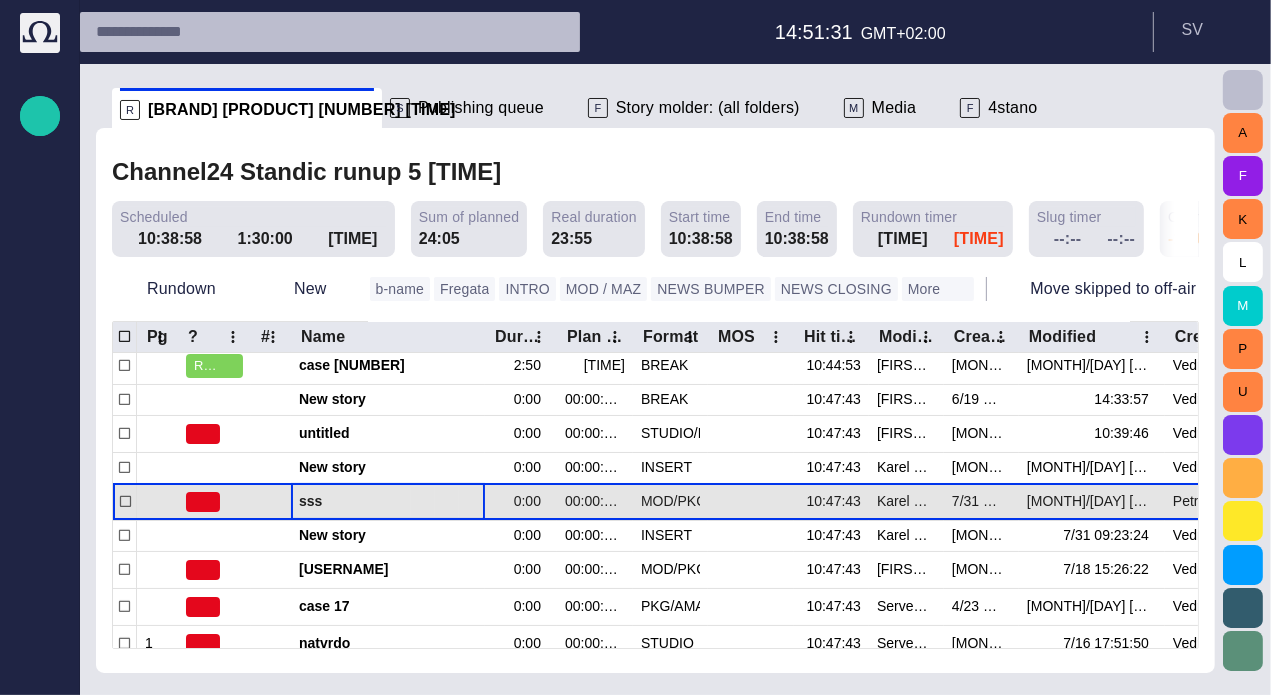 click on "sss" at bounding box center [388, 501] 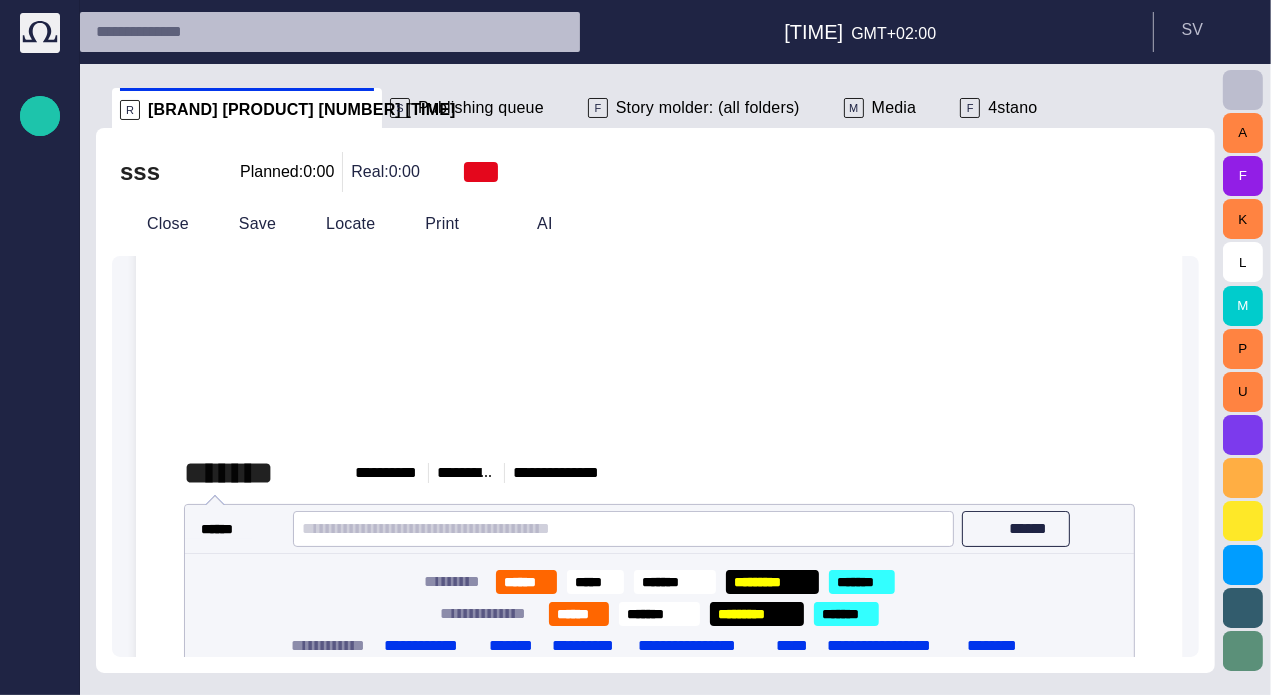 scroll, scrollTop: 359, scrollLeft: 0, axis: vertical 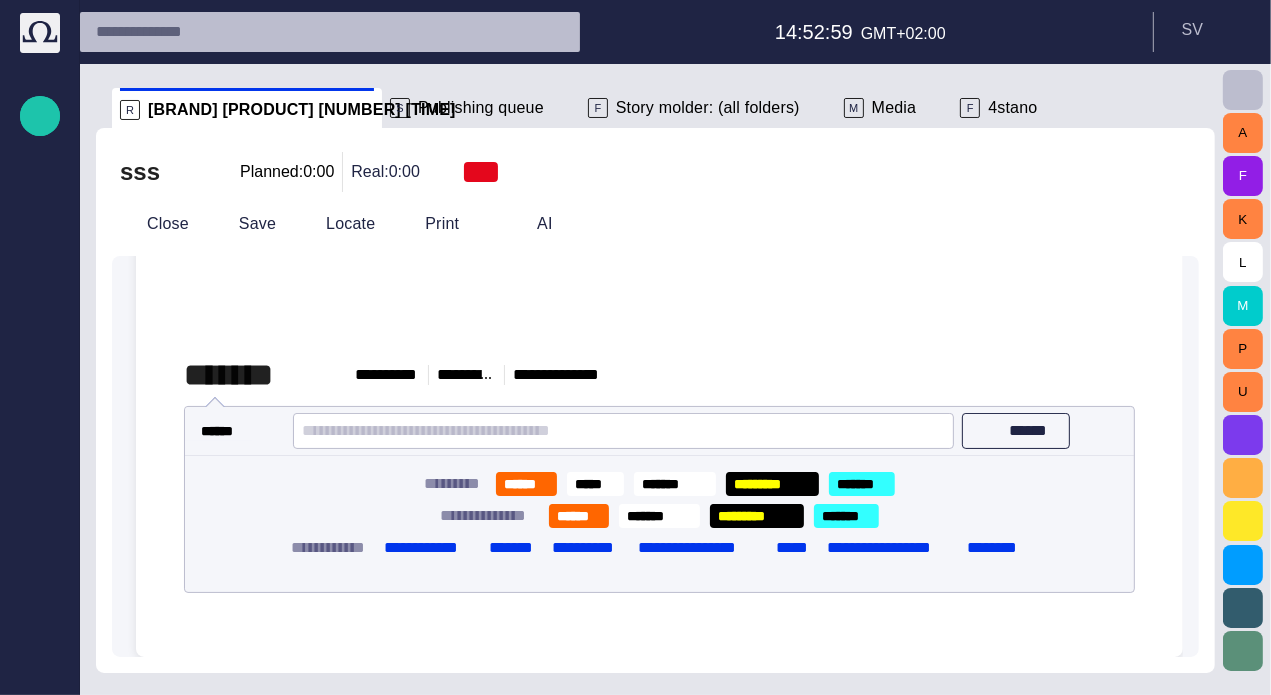 click on "﻿" at bounding box center (659, 609) 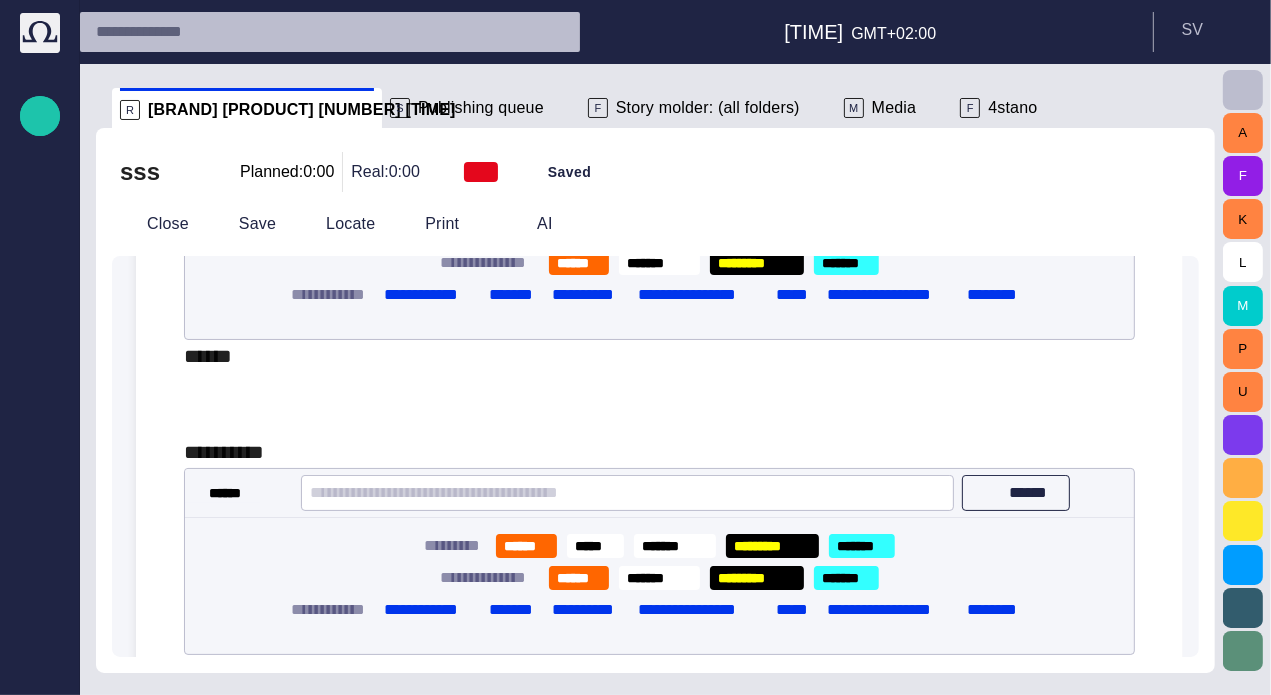 scroll, scrollTop: 814, scrollLeft: 0, axis: vertical 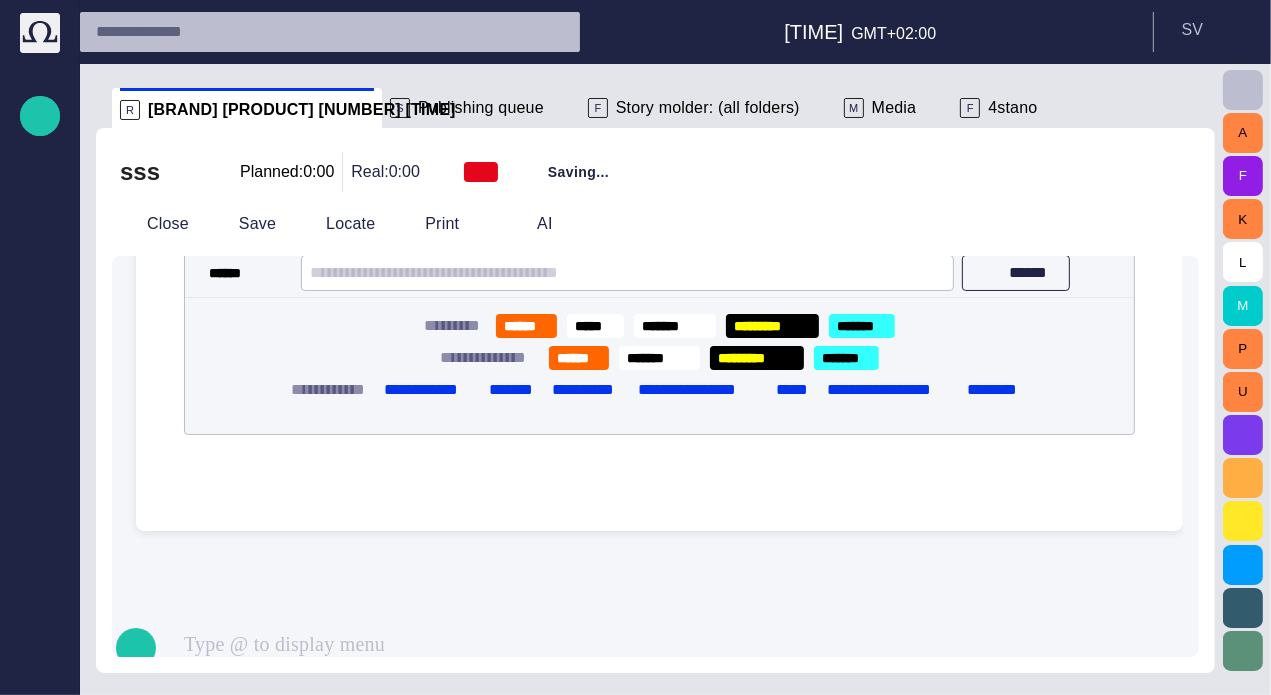 type 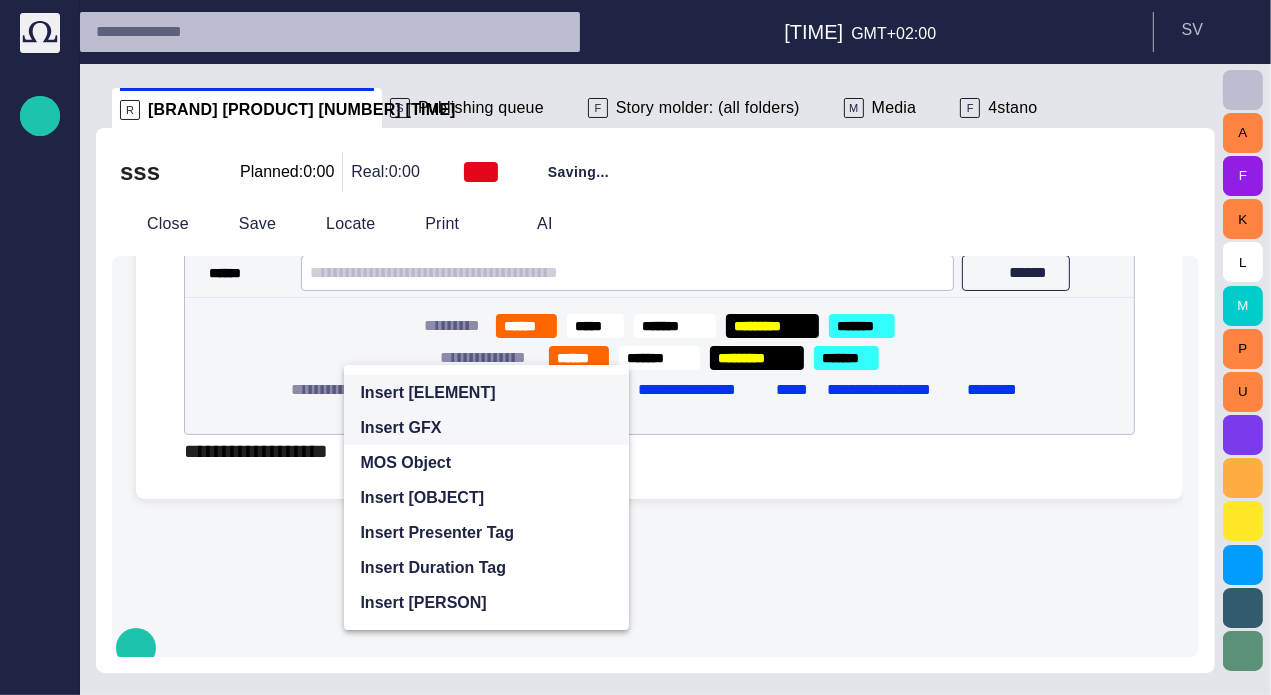click on "Insert GFX" at bounding box center (400, 428) 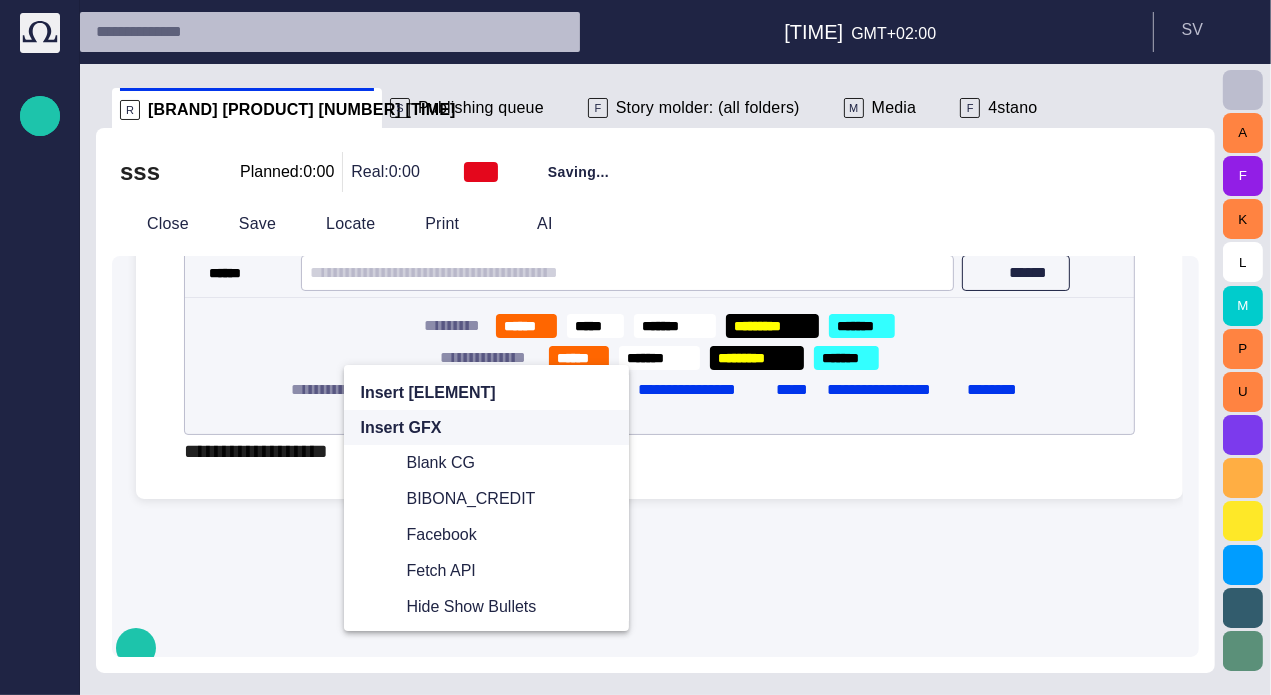 click on "Facebook" at bounding box center [486, 535] 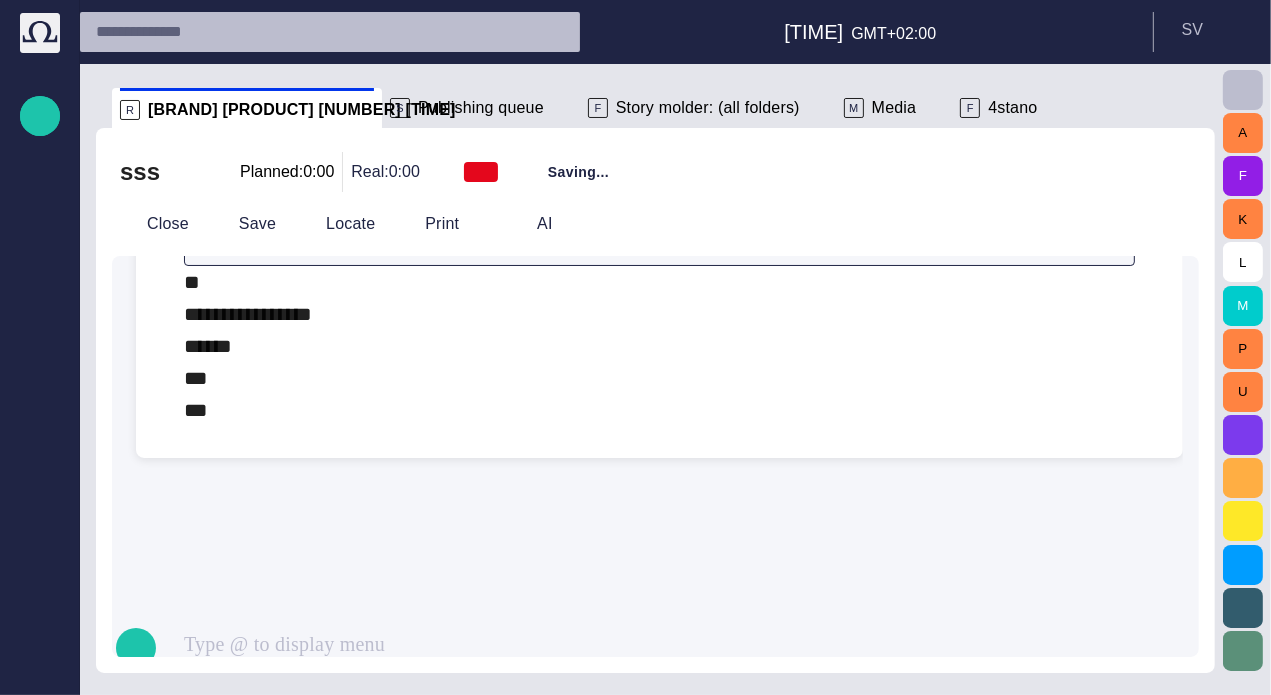 scroll, scrollTop: 1421, scrollLeft: 0, axis: vertical 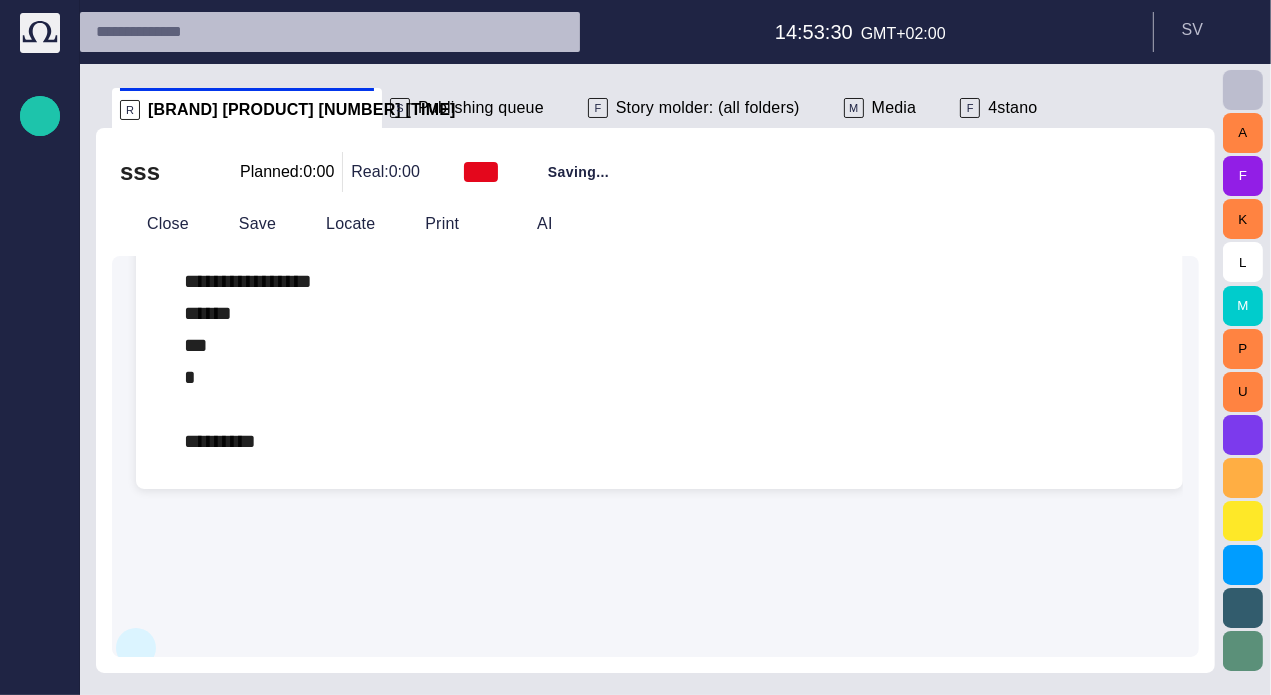 click at bounding box center [136, 648] 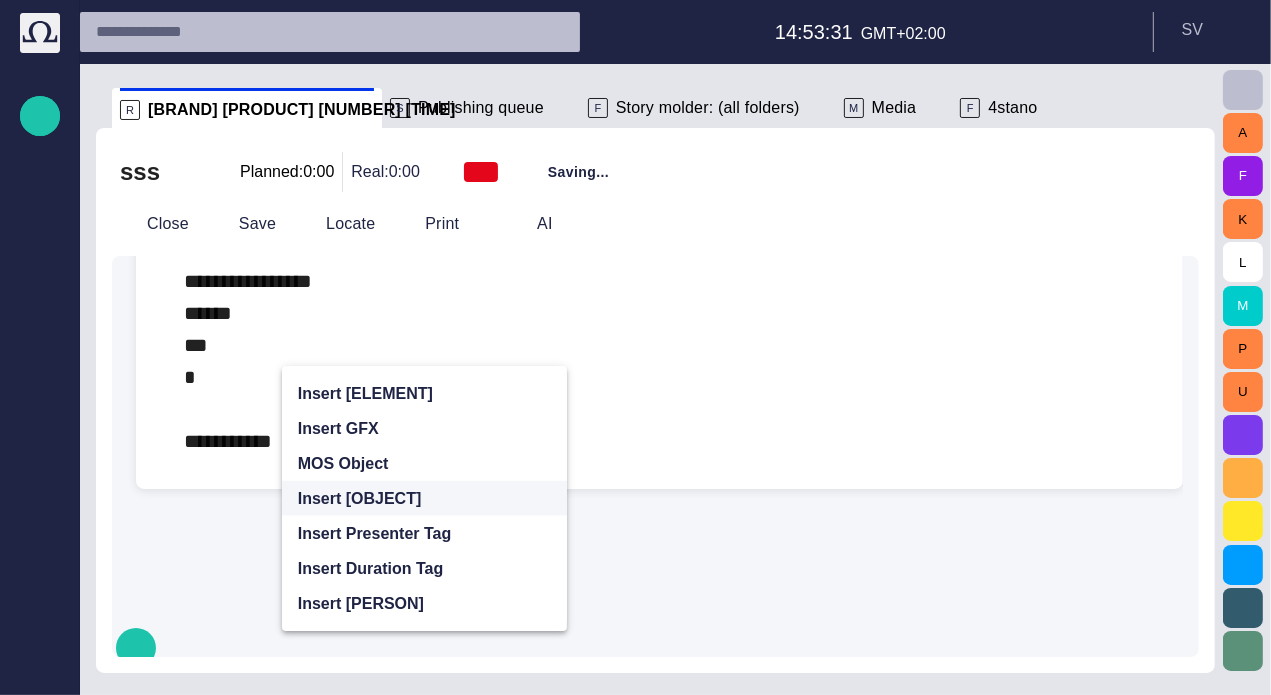 click on "Insert [OBJECT]" at bounding box center (360, 499) 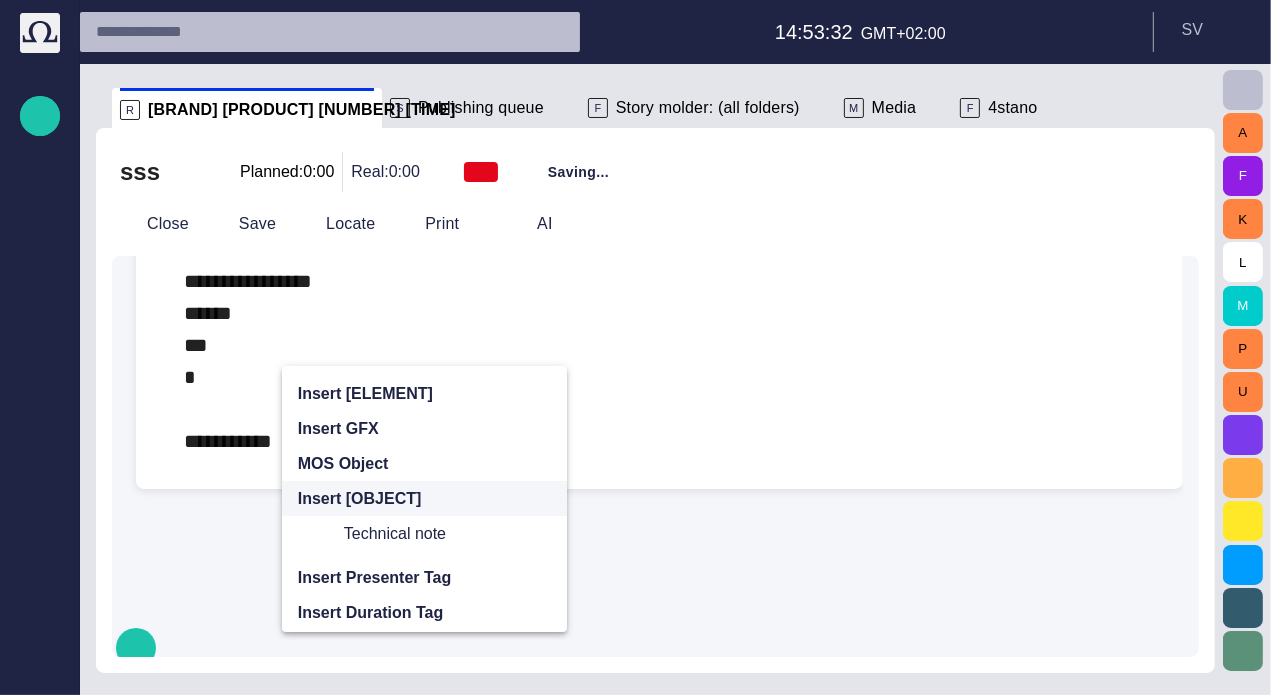 click on "Insert [OBJECT]" at bounding box center [424, 498] 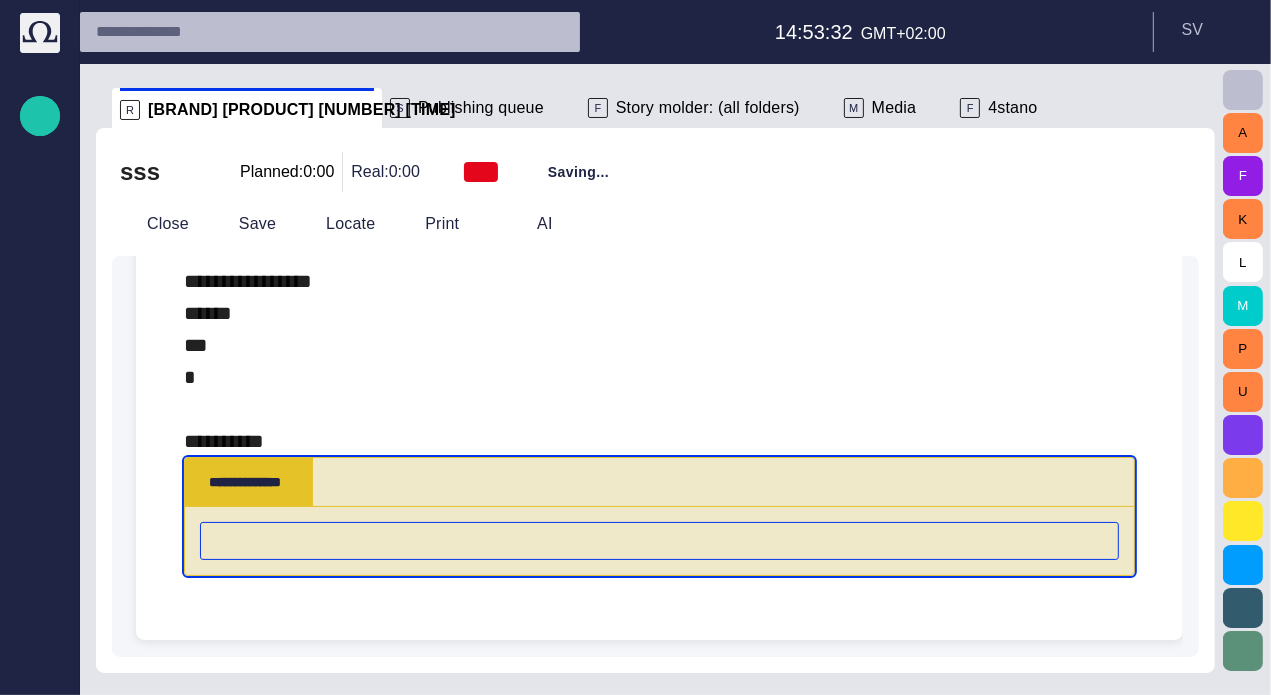 scroll, scrollTop: 1607, scrollLeft: 0, axis: vertical 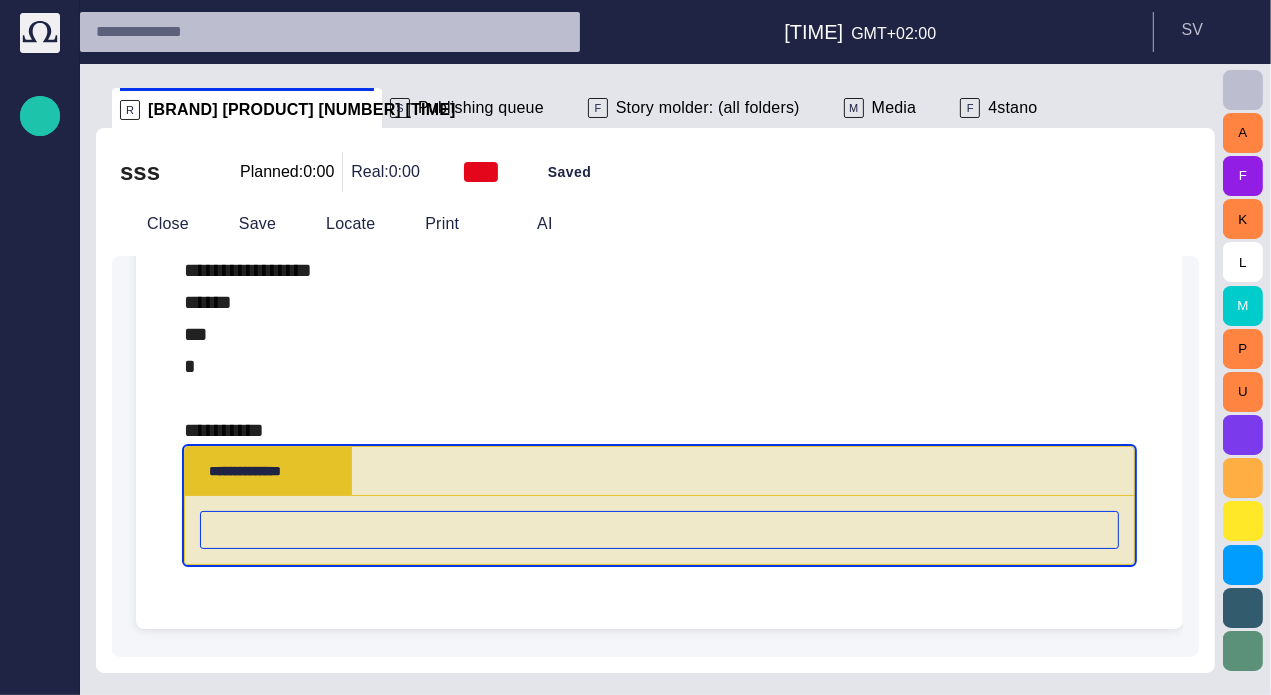click at bounding box center [659, 530] 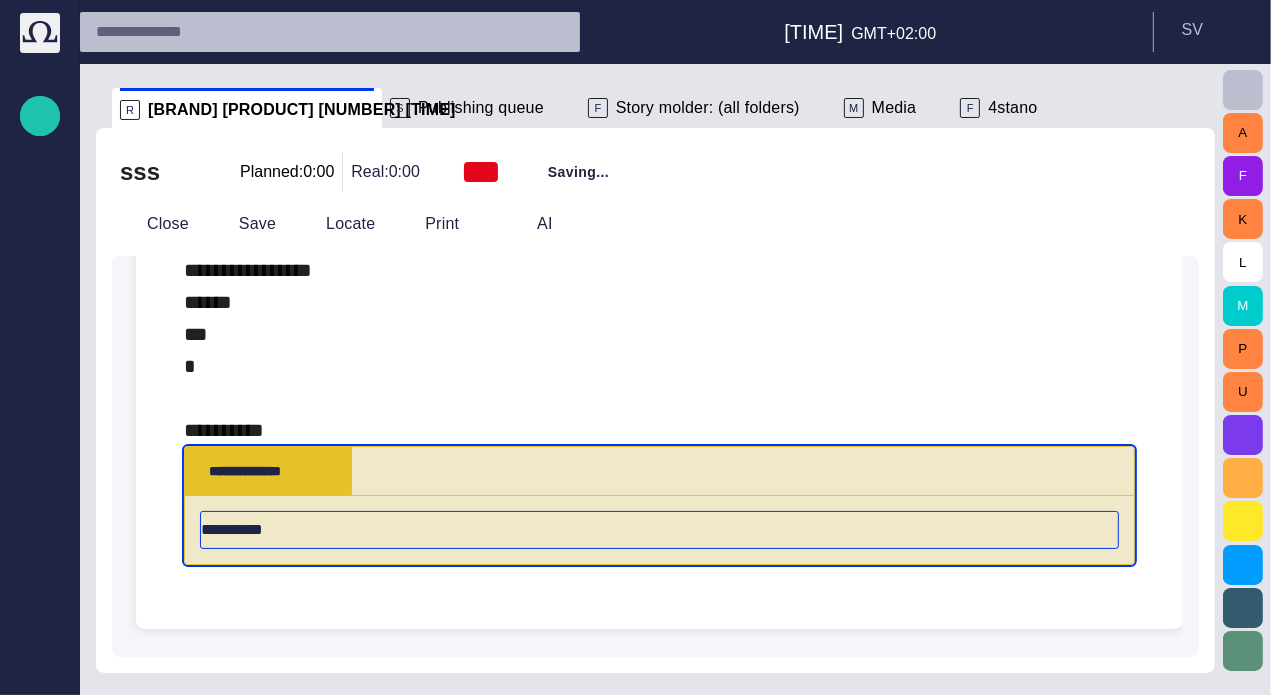 type on "**********" 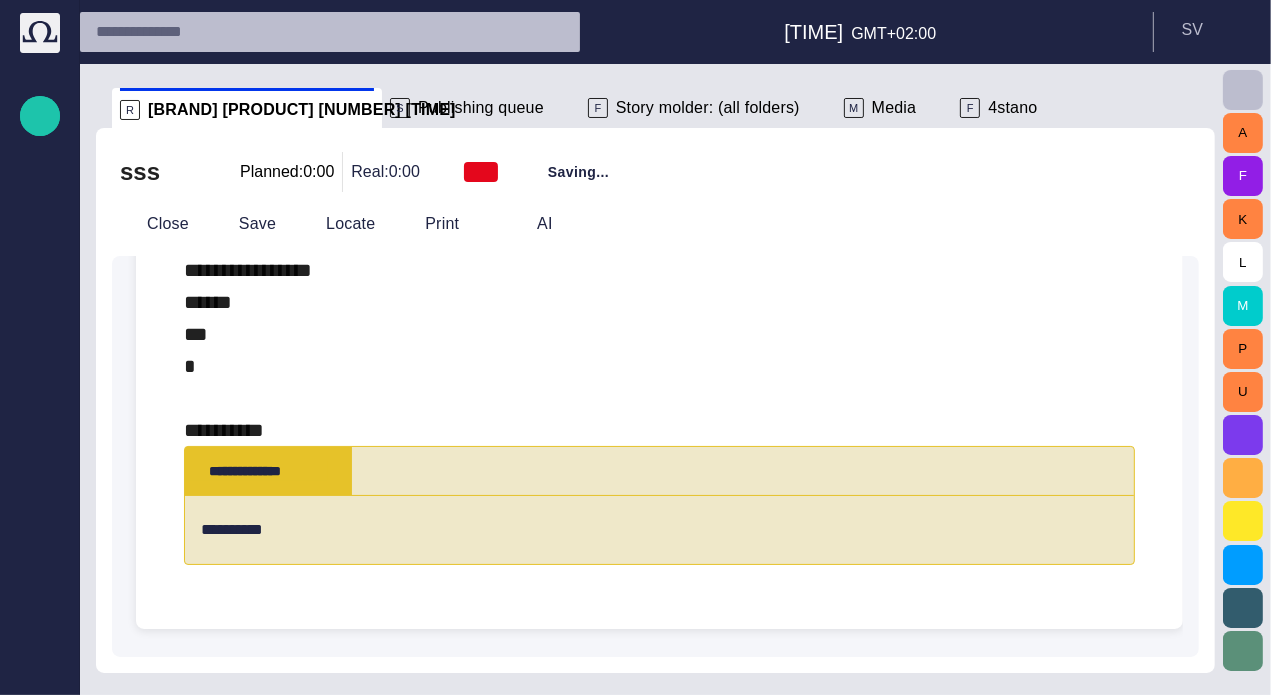 click on "**********" at bounding box center [659, -266] 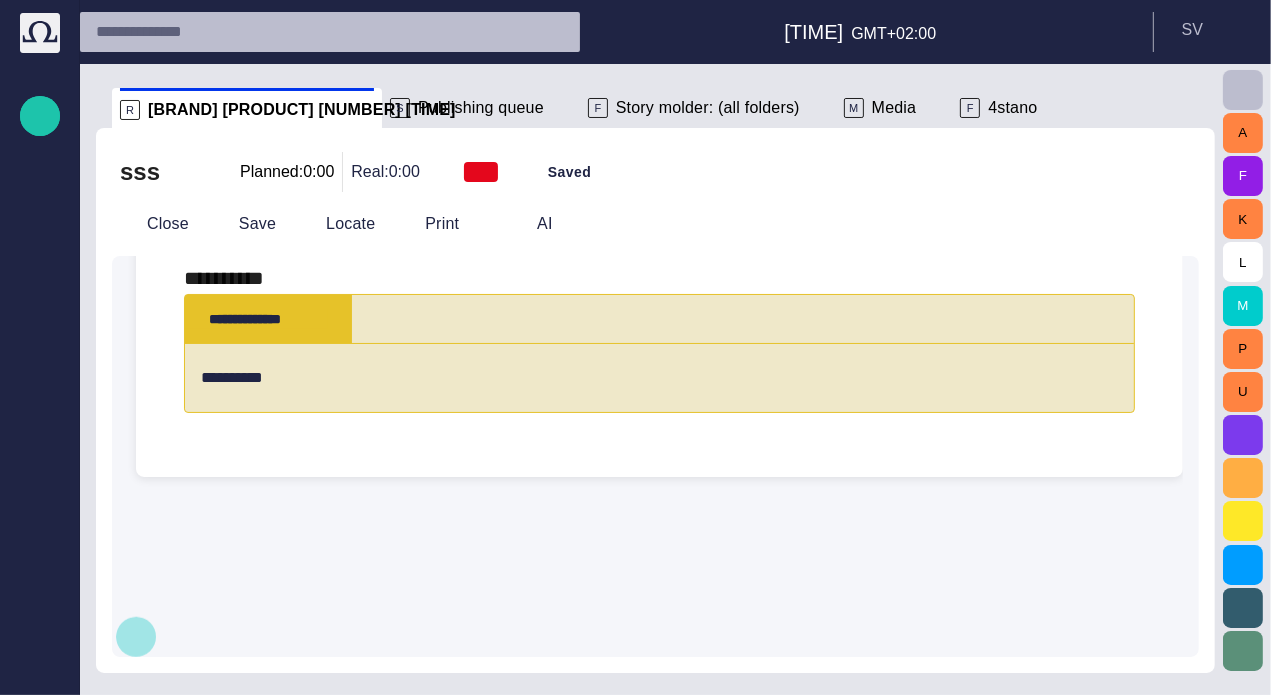 click at bounding box center [136, 637] 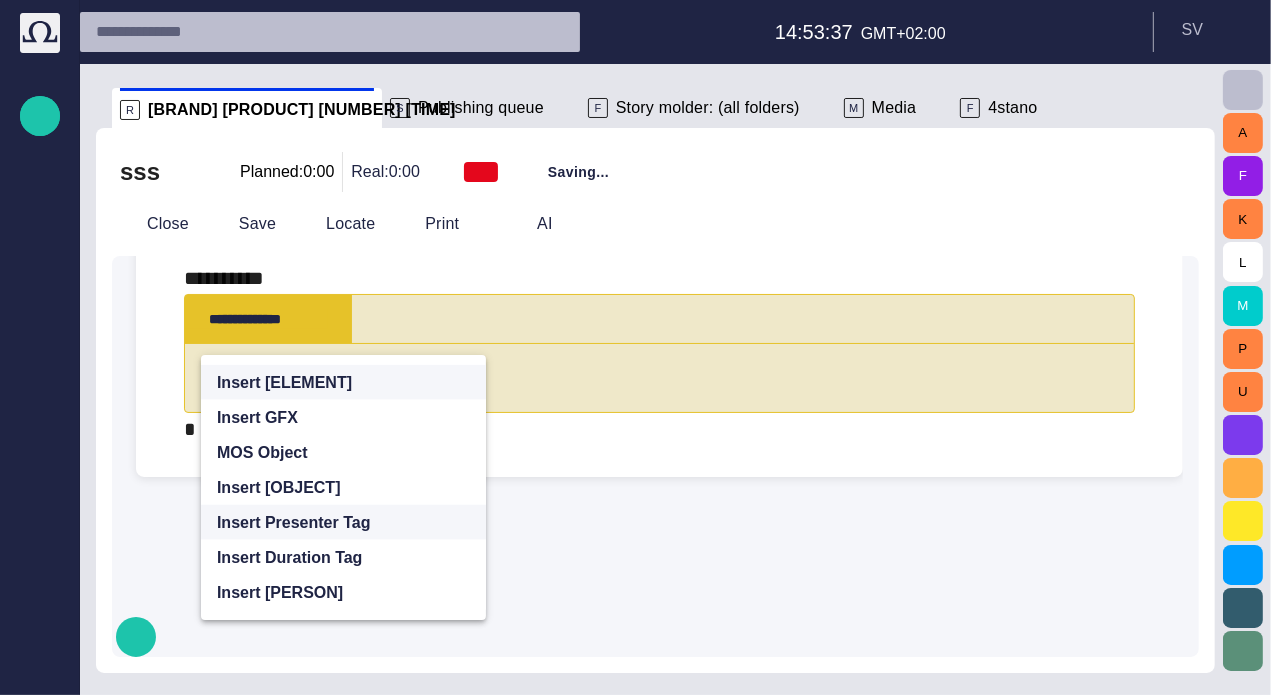 click on "Insert Presenter Tag" at bounding box center [294, 523] 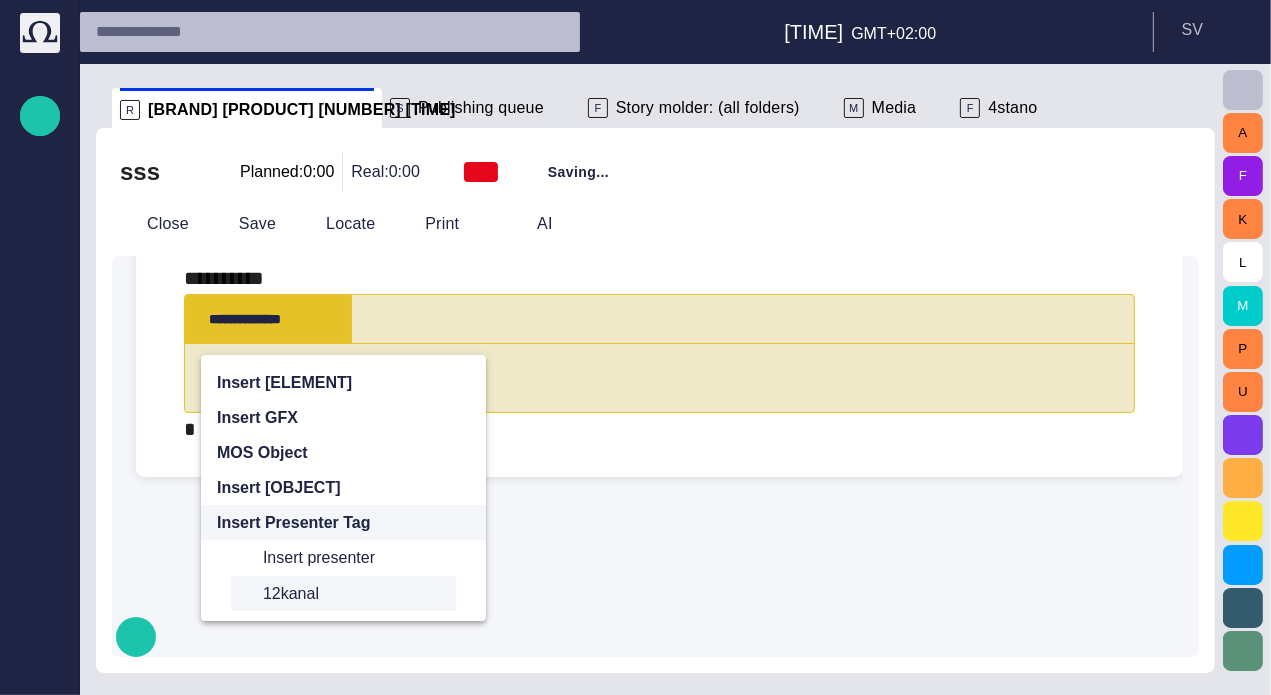 click on "12kanal" at bounding box center [351, 594] 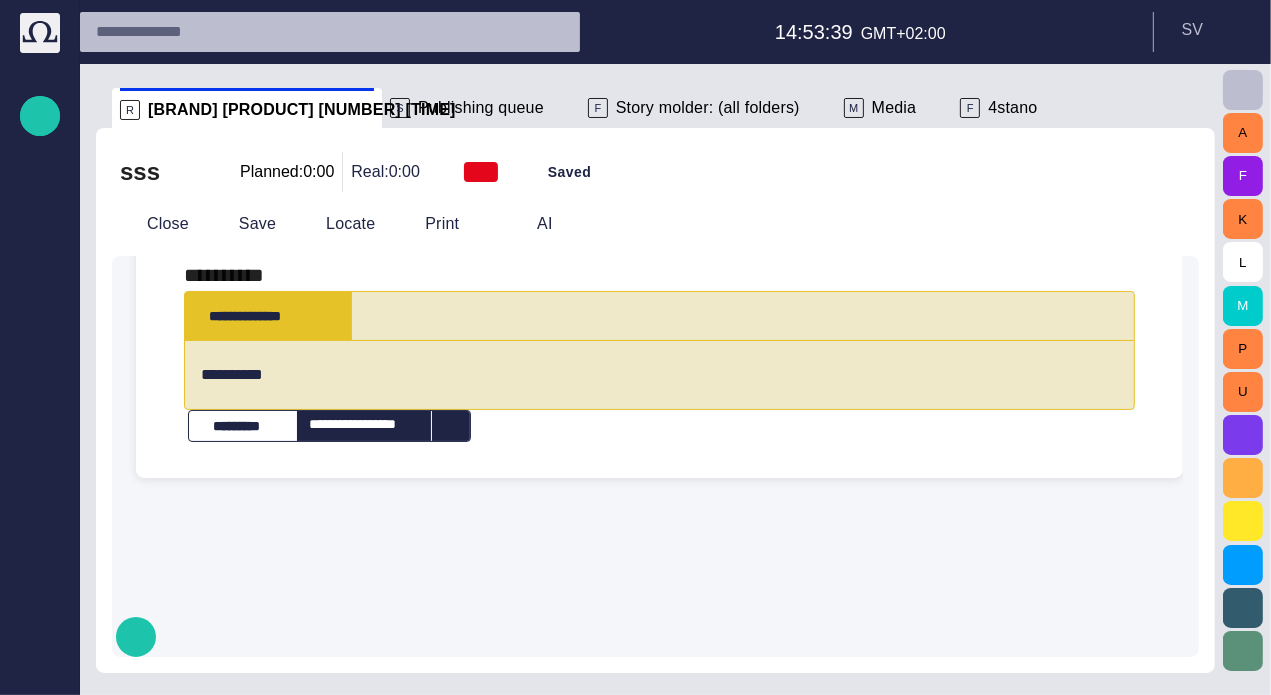 scroll, scrollTop: 1610, scrollLeft: 0, axis: vertical 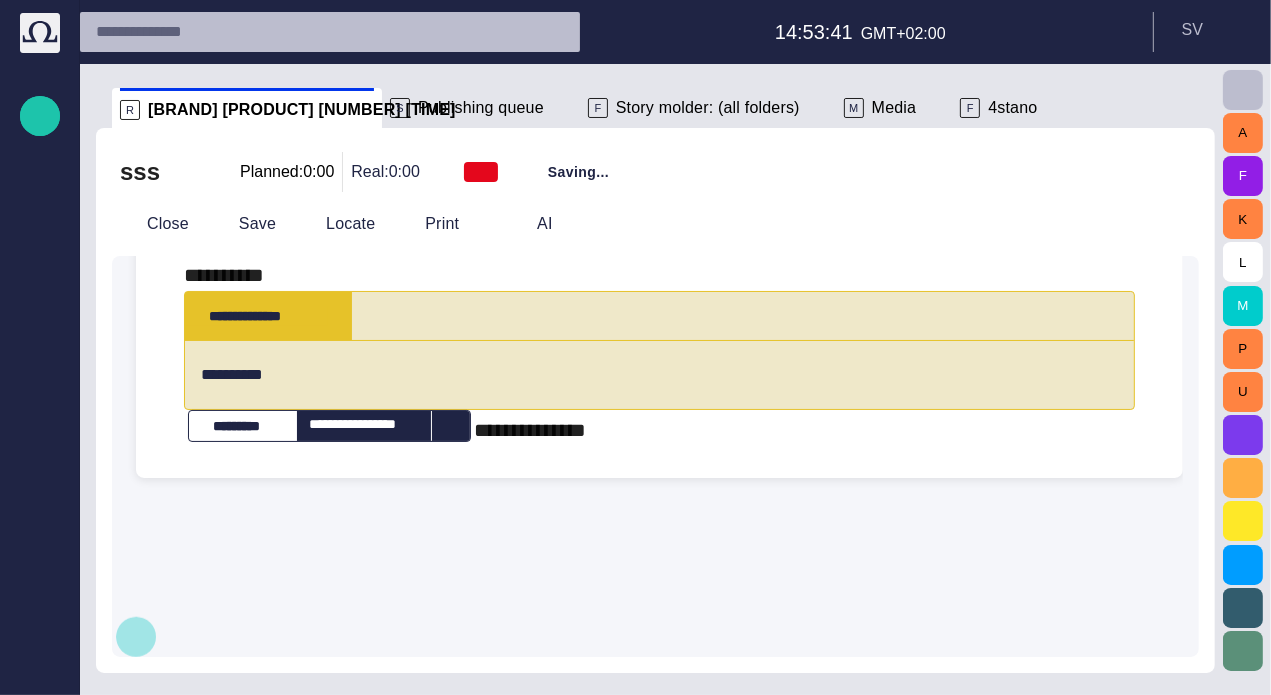click at bounding box center [136, 637] 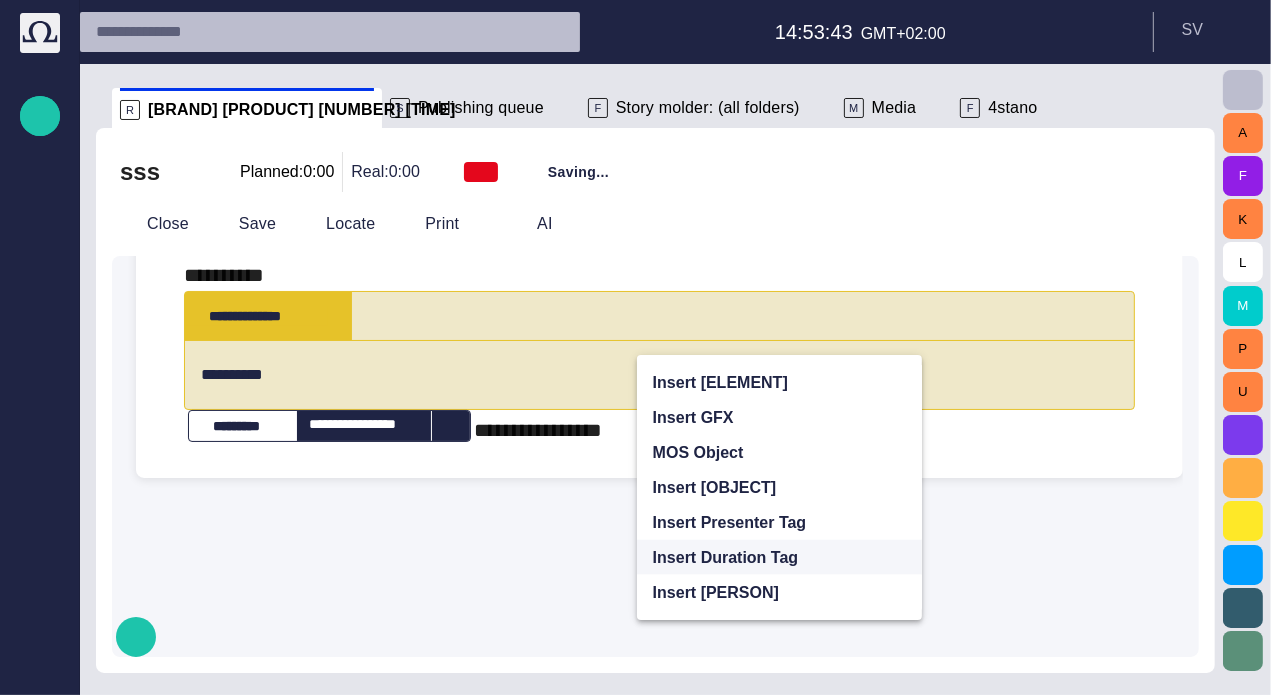 click on "Insert Duration Tag" at bounding box center [726, 558] 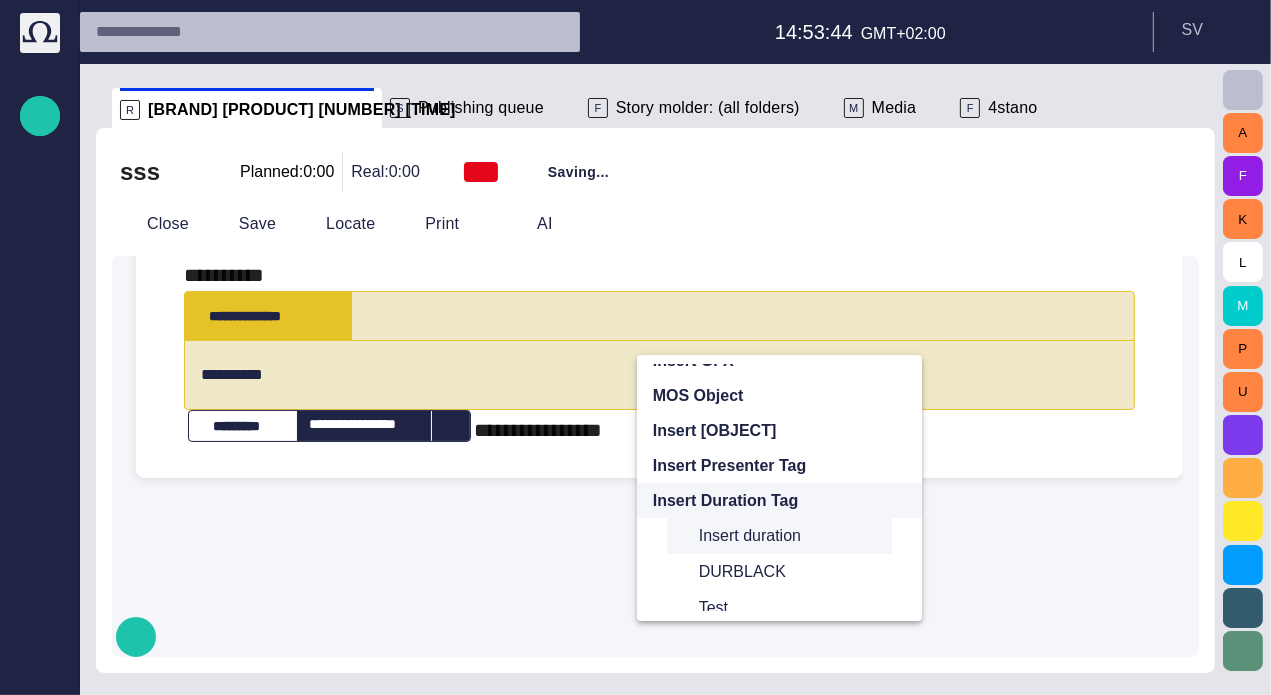 scroll, scrollTop: 100, scrollLeft: 0, axis: vertical 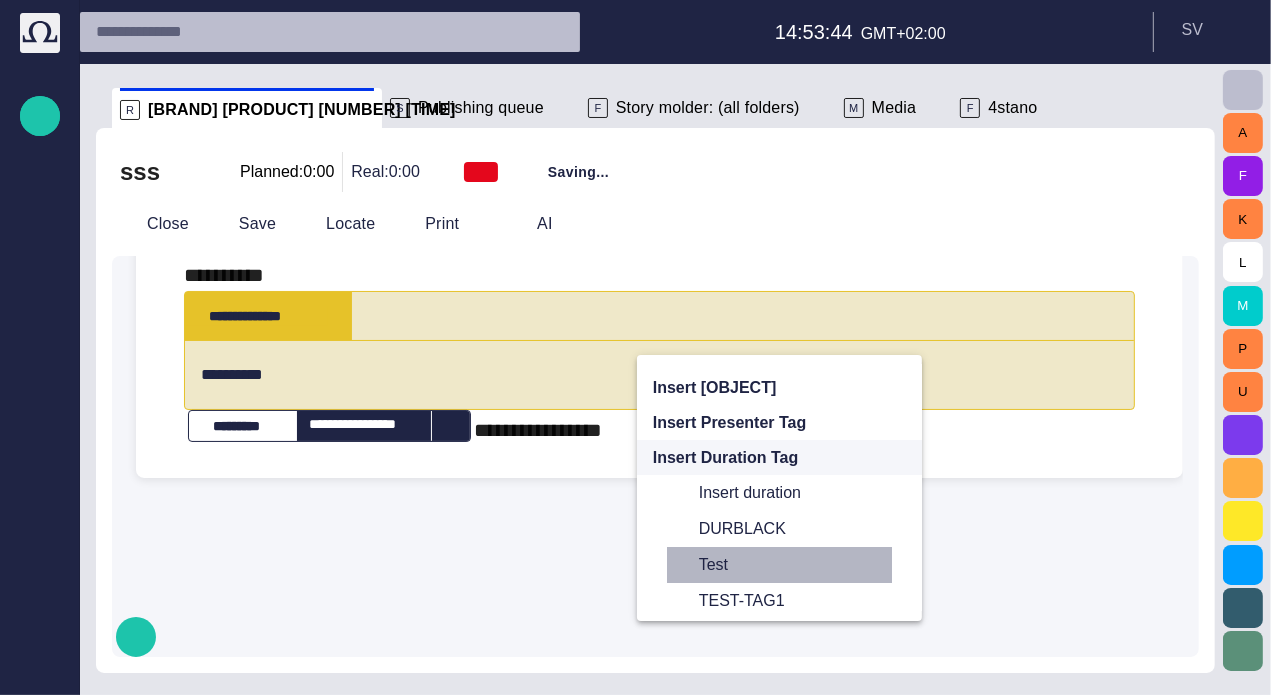 click on "Test" at bounding box center (779, 565) 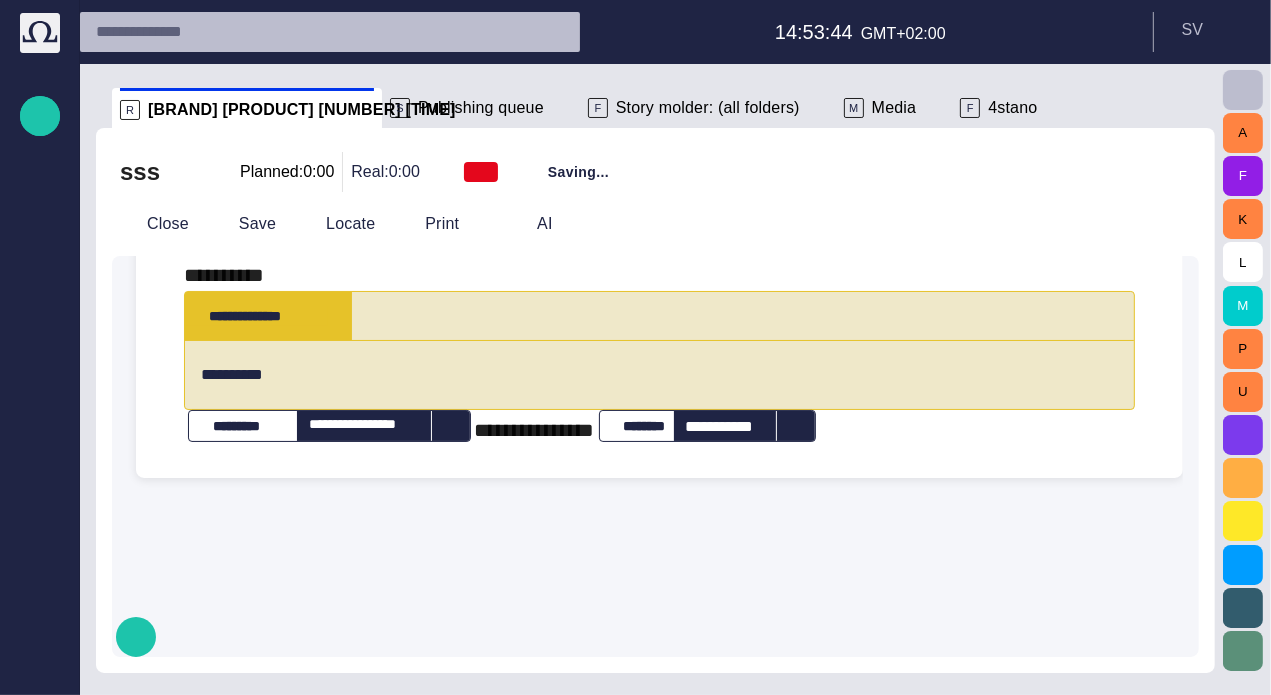 scroll, scrollTop: 0, scrollLeft: 0, axis: both 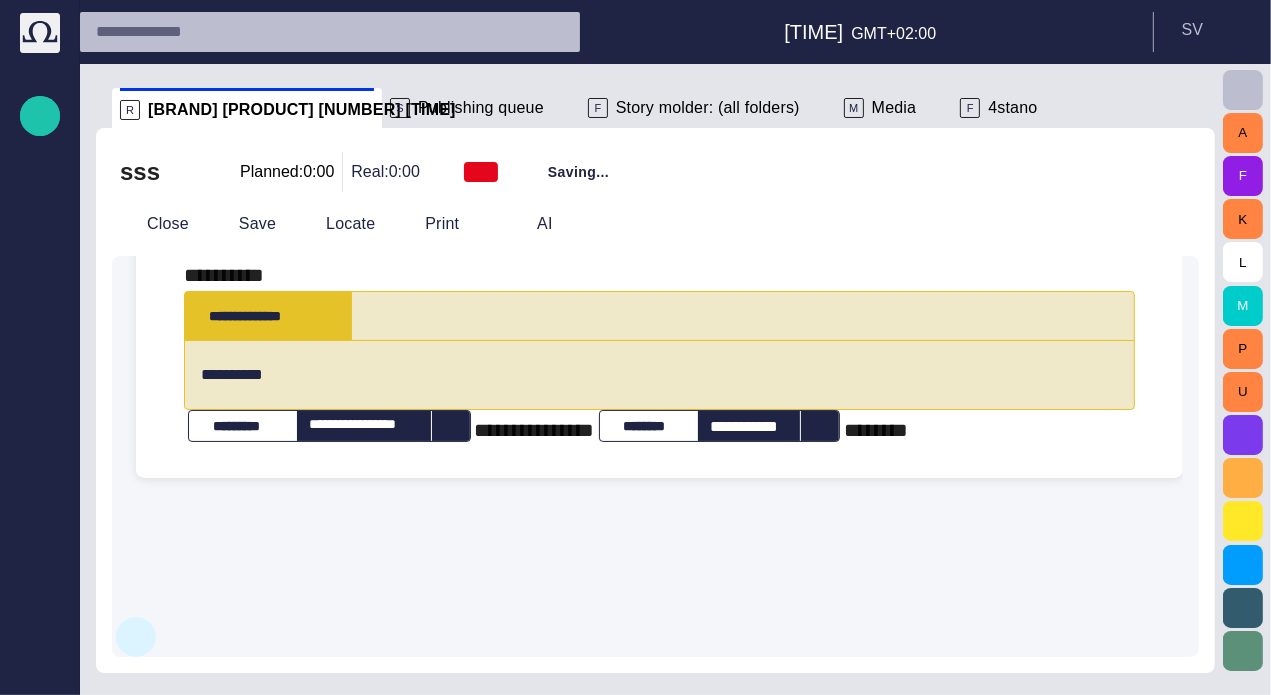 type 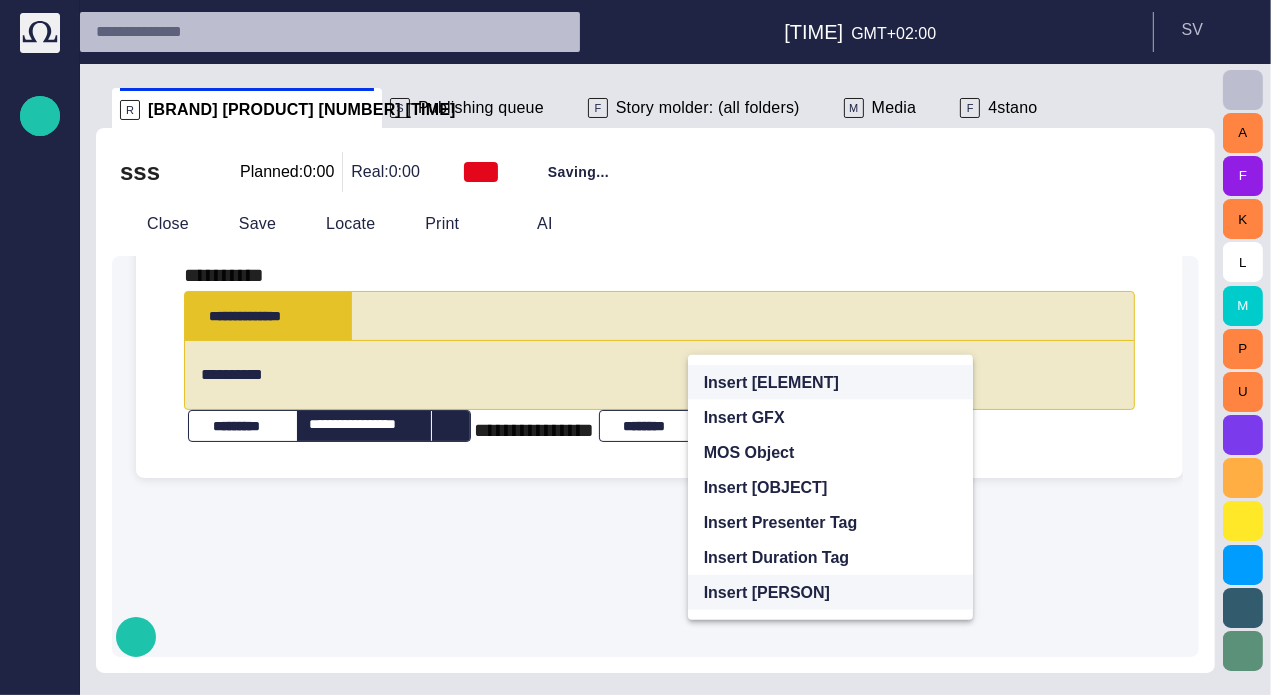 click on "Insert [PERSON]" at bounding box center [767, 593] 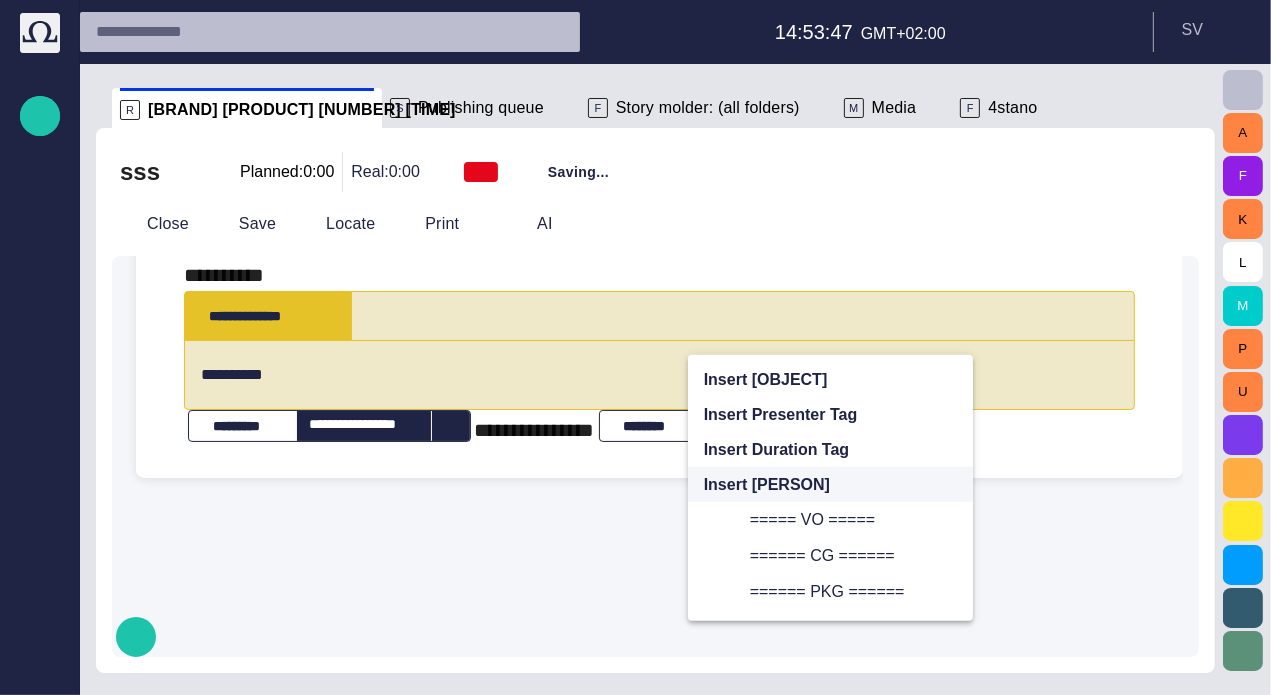 scroll, scrollTop: 200, scrollLeft: 0, axis: vertical 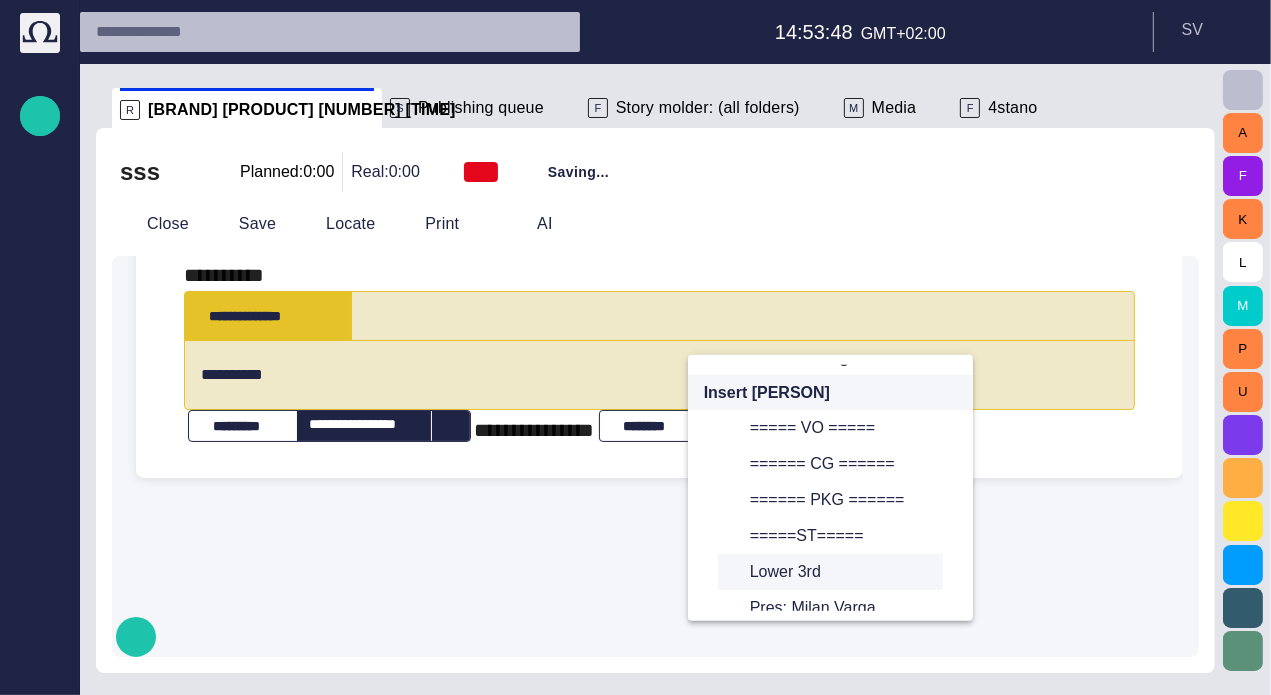 click on "Lower 3rd" at bounding box center [838, 572] 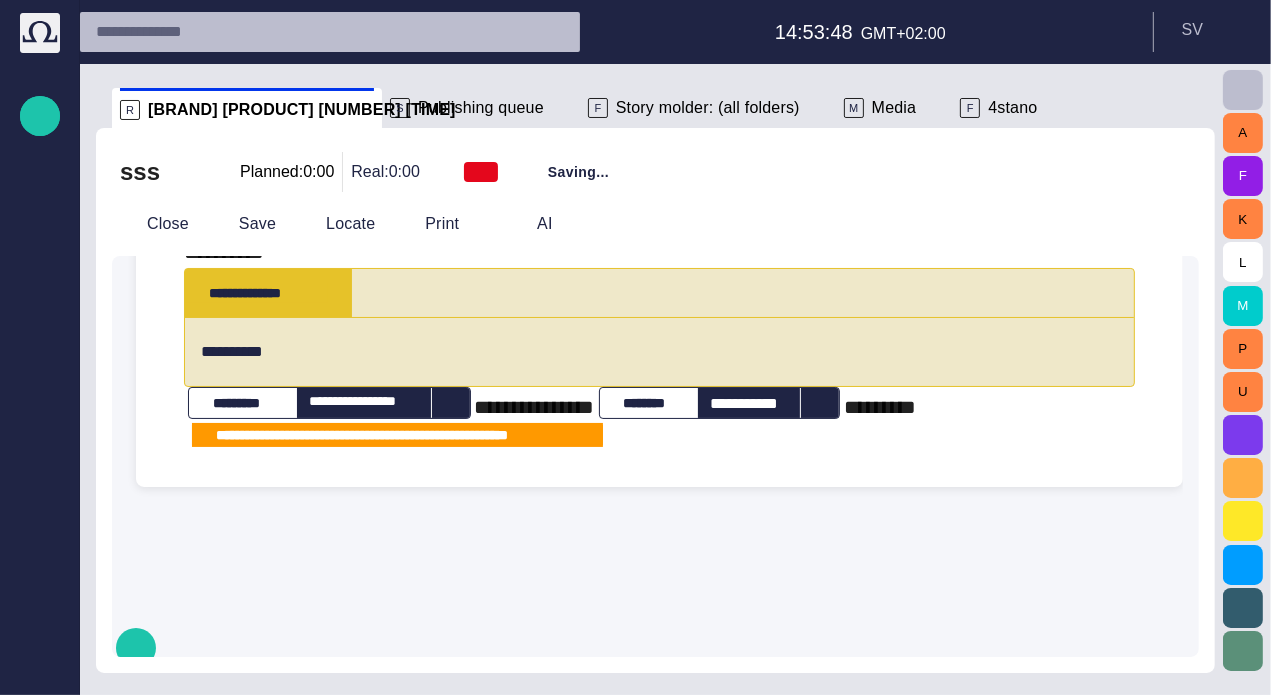 scroll, scrollTop: 0, scrollLeft: 0, axis: both 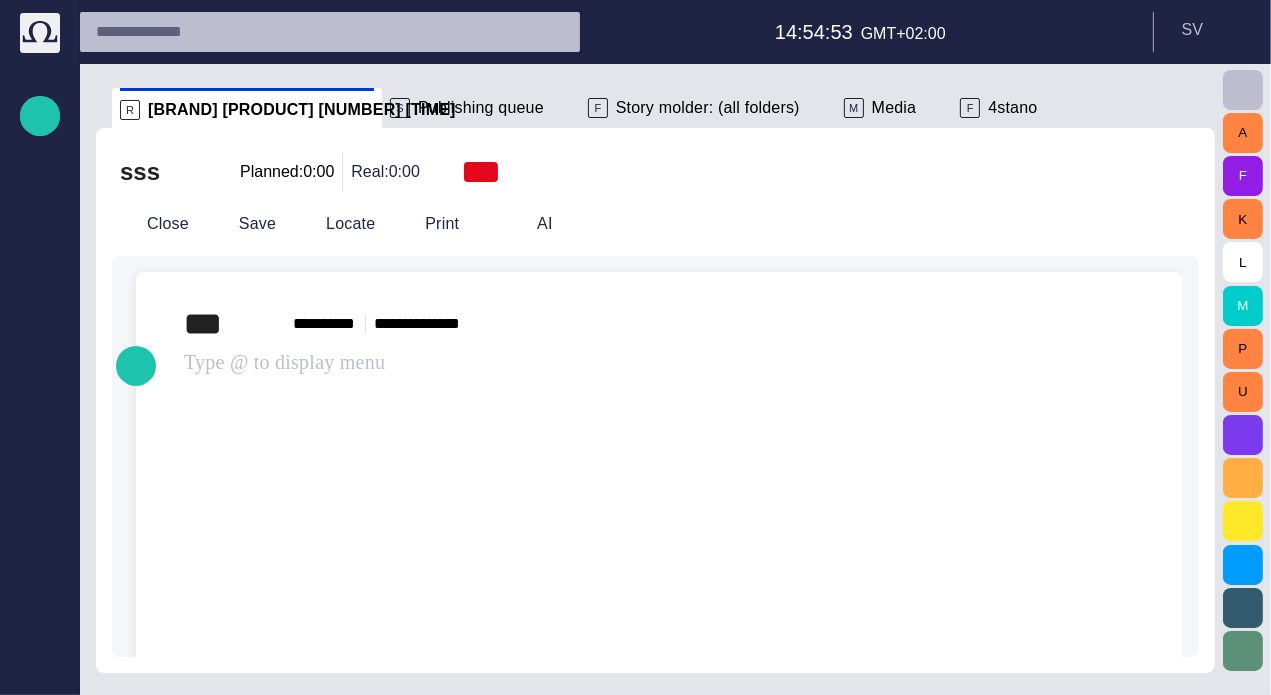 click at bounding box center (1115, 324) 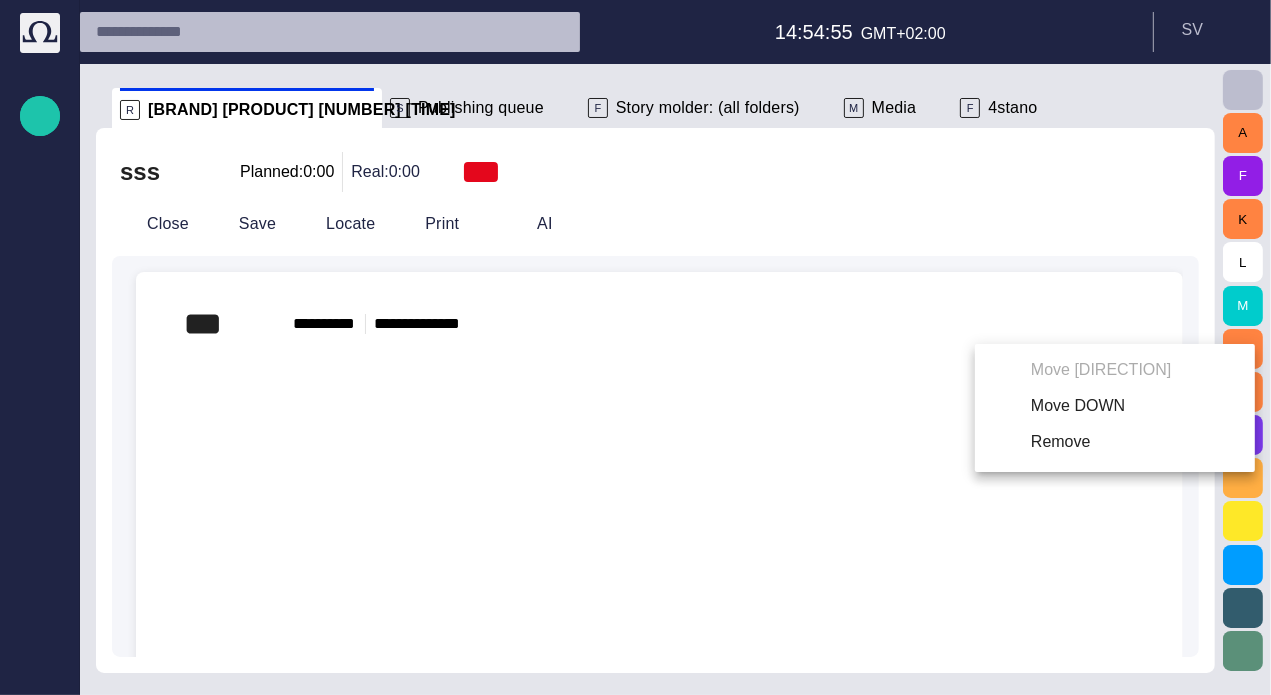 click at bounding box center (635, 347) 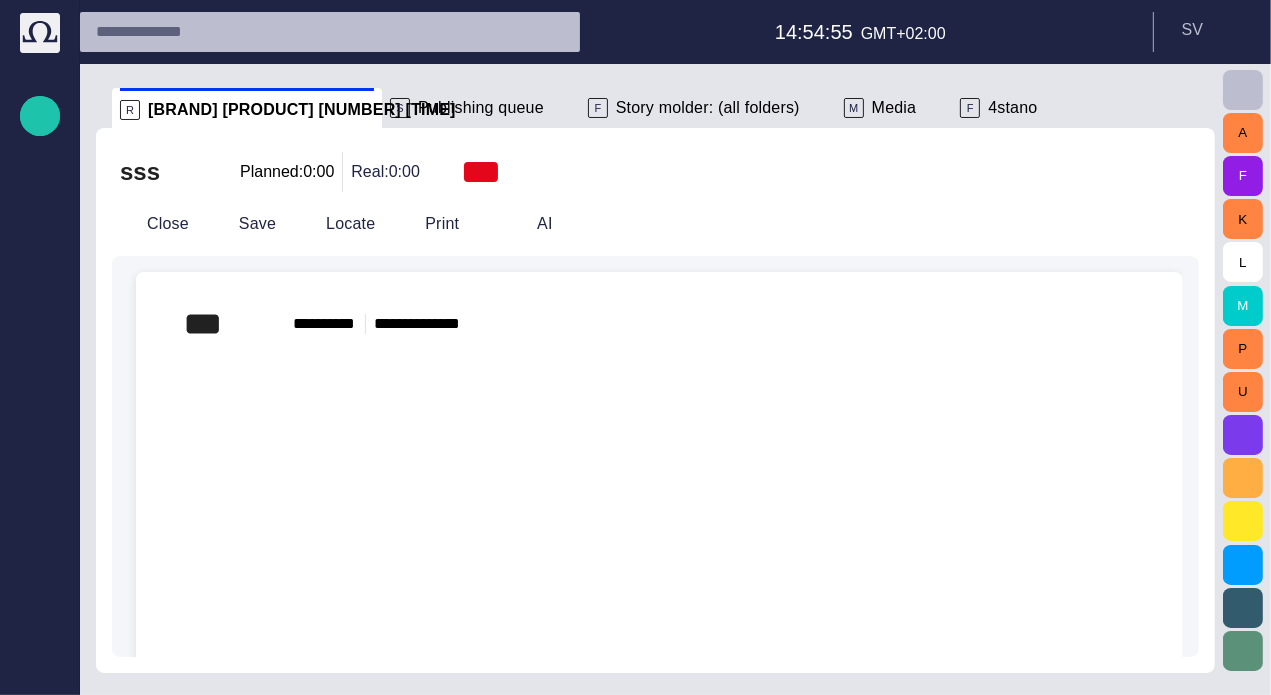 click on "﻿
﻿ ﻿" at bounding box center (659, 520) 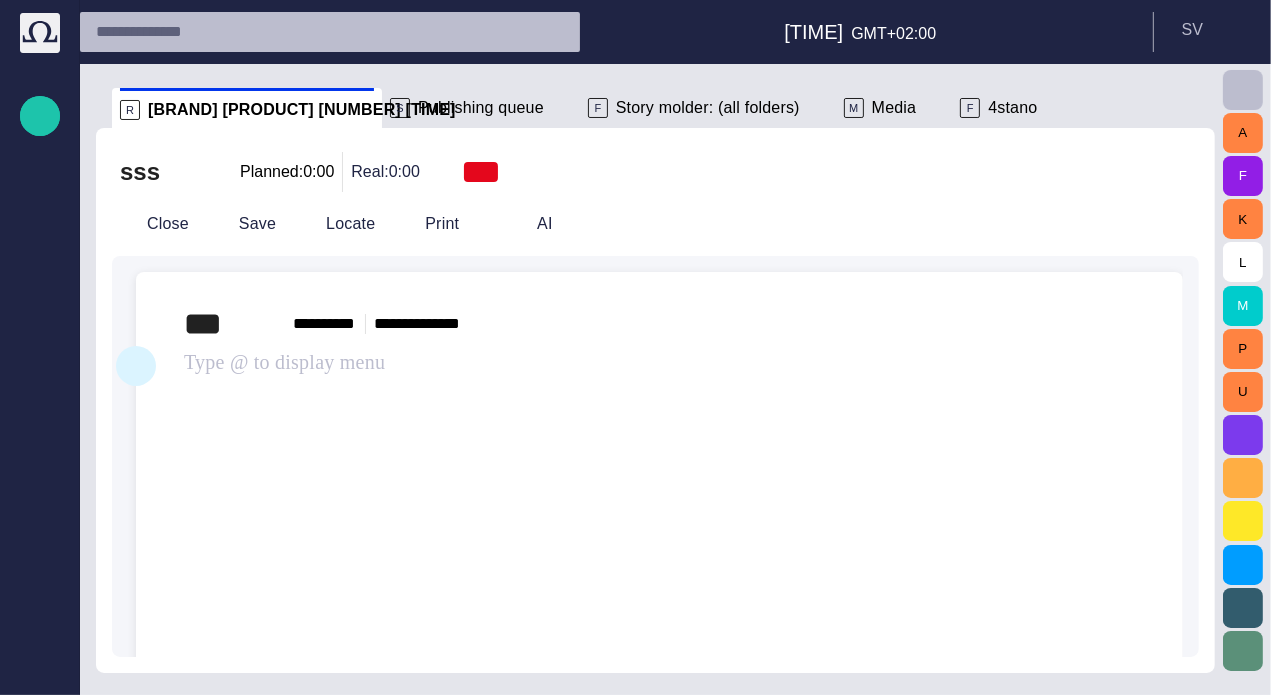 click at bounding box center [136, 366] 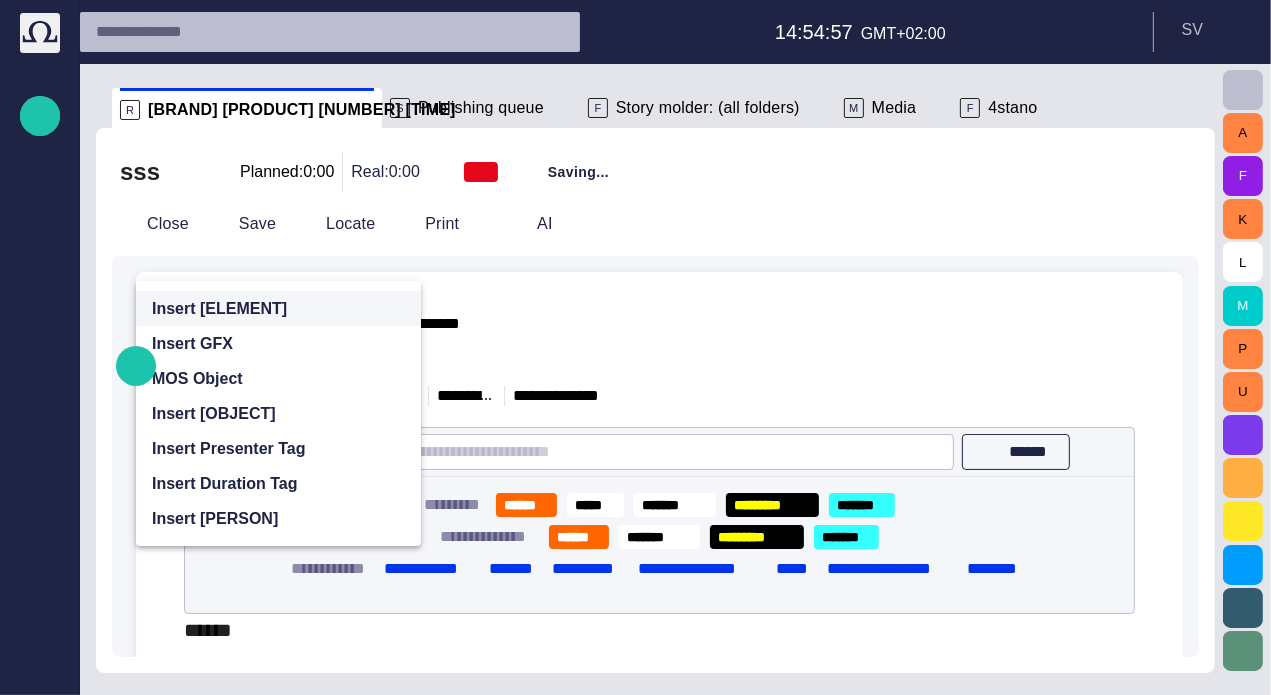 click on "Insert [ELEMENT]" at bounding box center [219, 309] 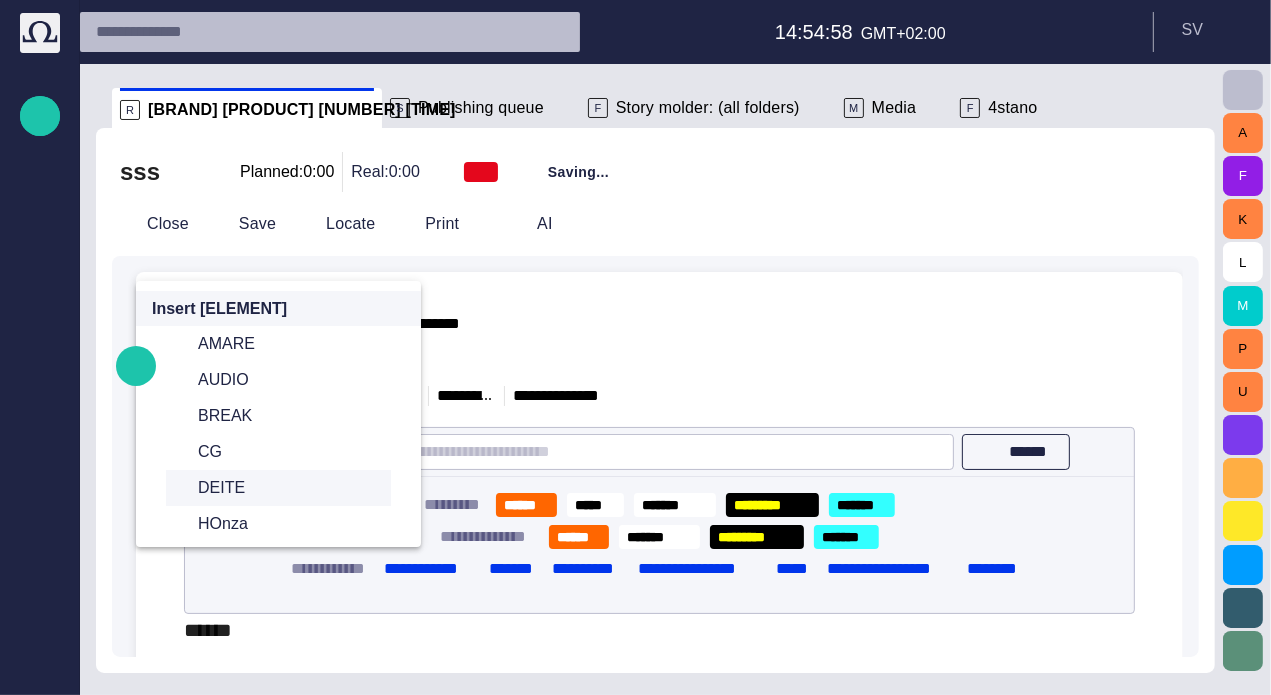 scroll, scrollTop: 100, scrollLeft: 0, axis: vertical 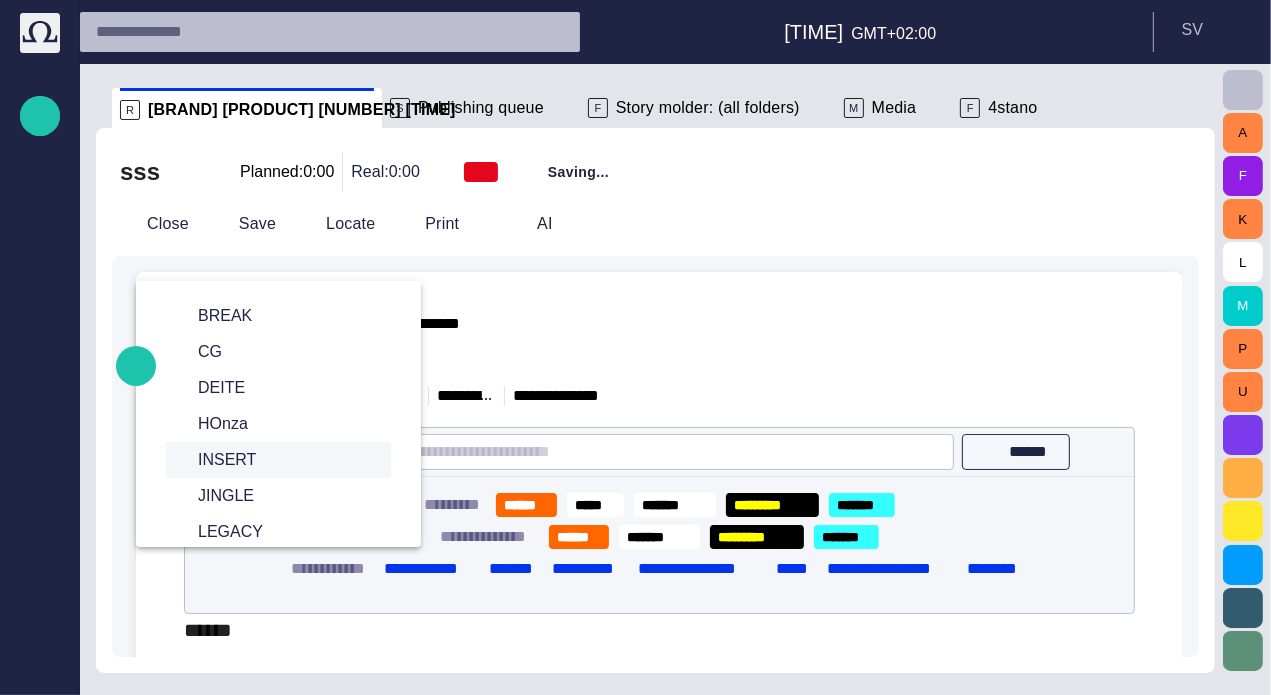 click on "INSERT" at bounding box center [286, 460] 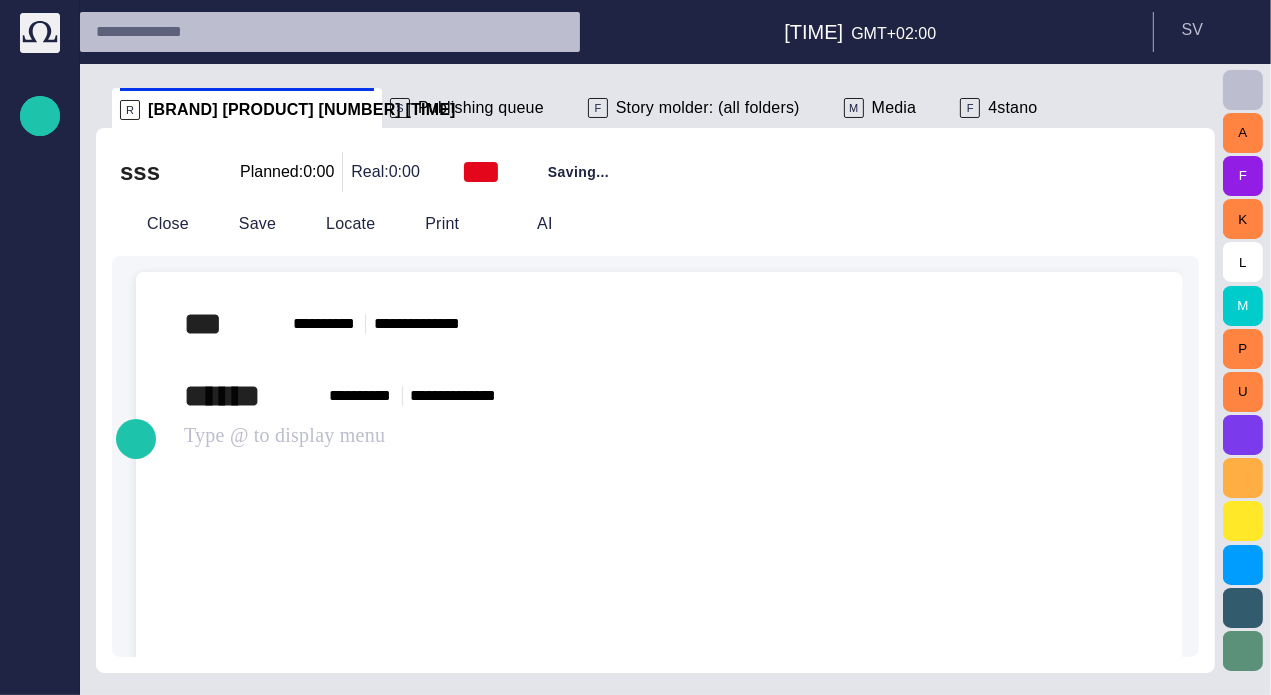 scroll, scrollTop: 0, scrollLeft: 0, axis: both 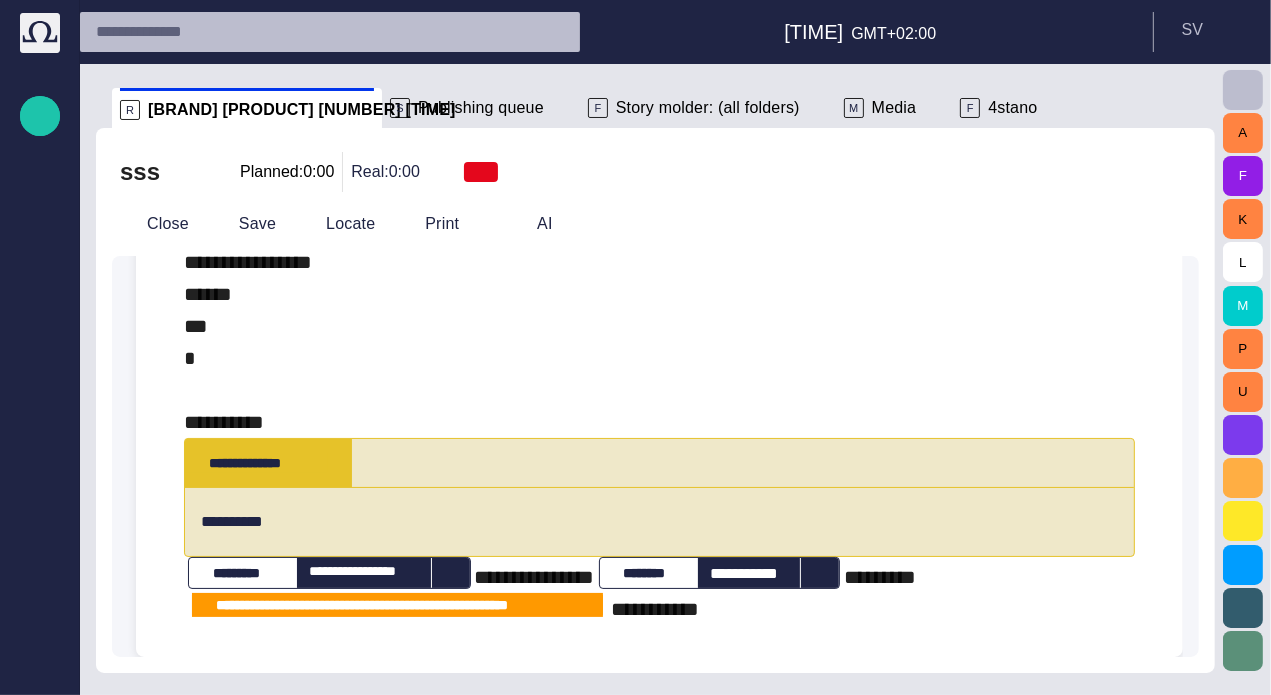 click on "**********" at bounding box center (659, 59) 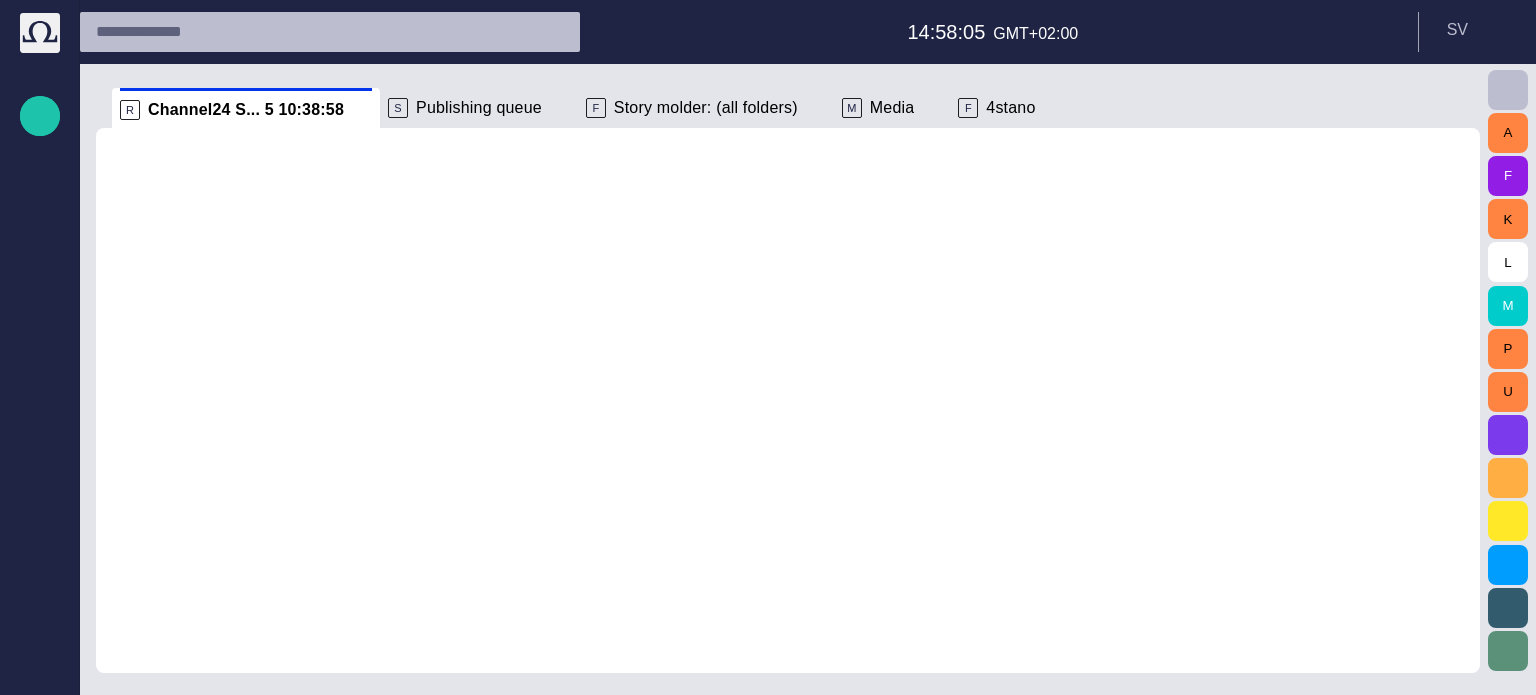 scroll, scrollTop: 0, scrollLeft: 0, axis: both 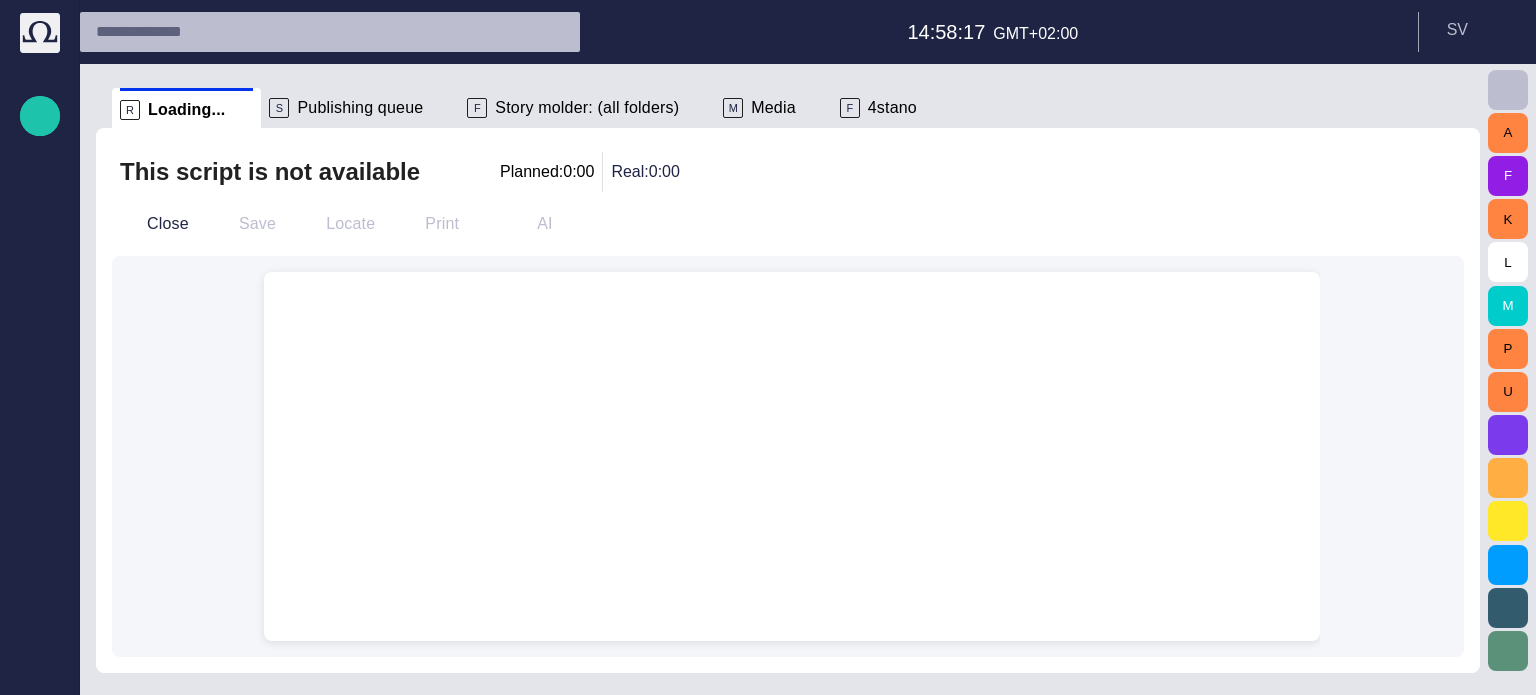 click on "Media" at bounding box center [773, 108] 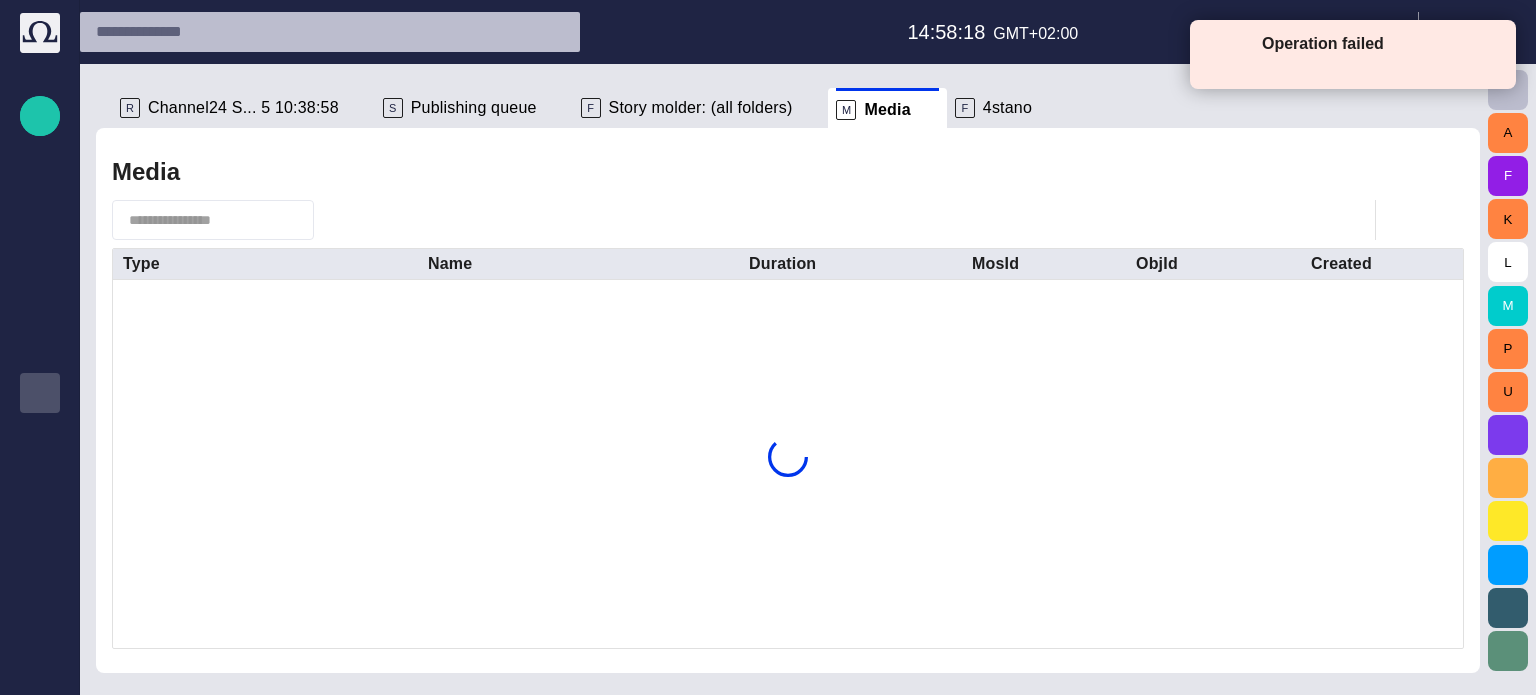 scroll, scrollTop: 125, scrollLeft: 0, axis: vertical 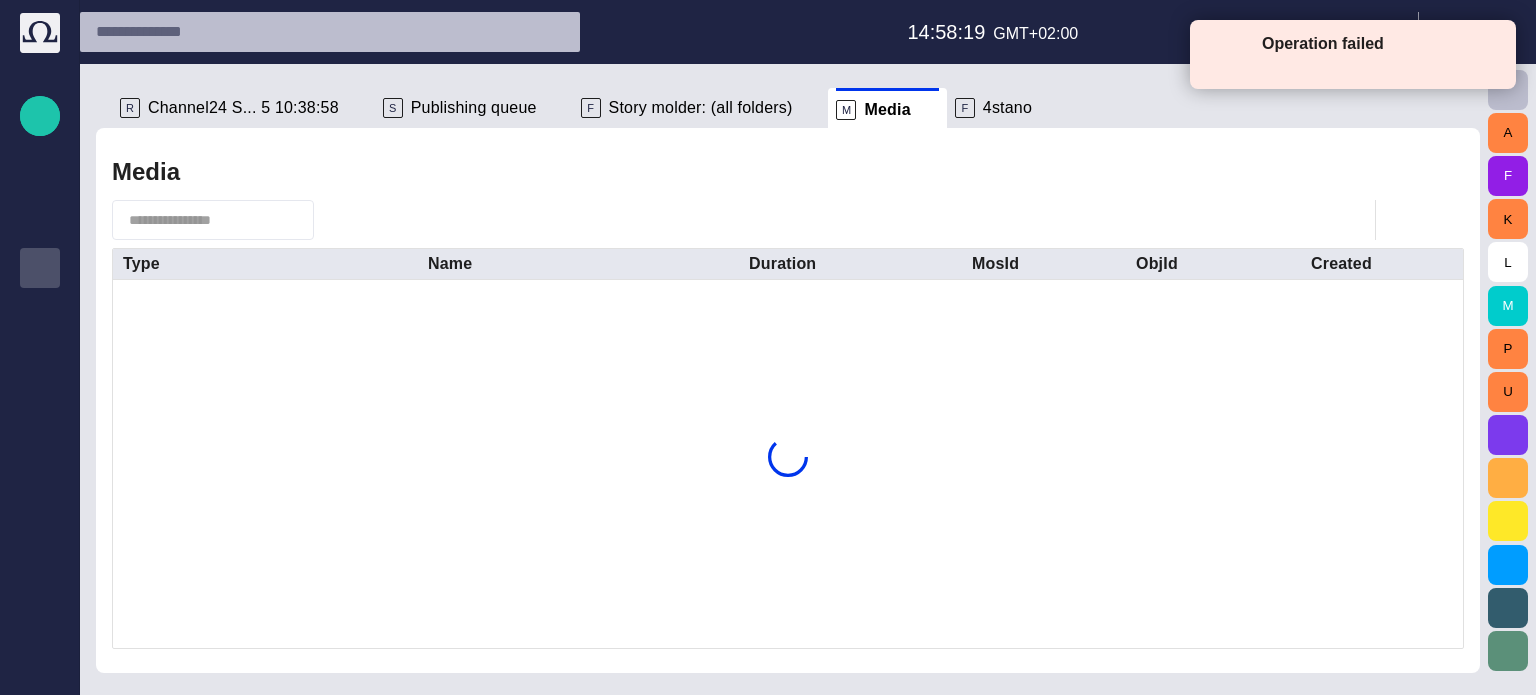 click on "4stano" at bounding box center (1007, 108) 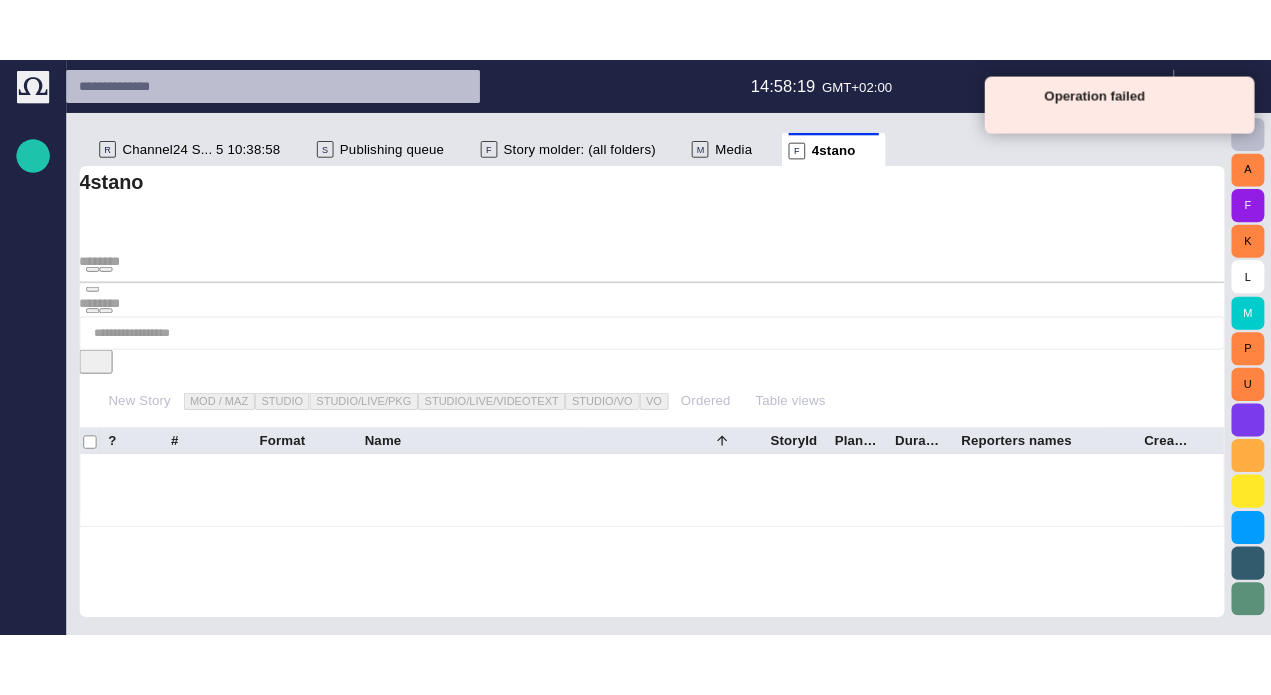 scroll, scrollTop: 80, scrollLeft: 0, axis: vertical 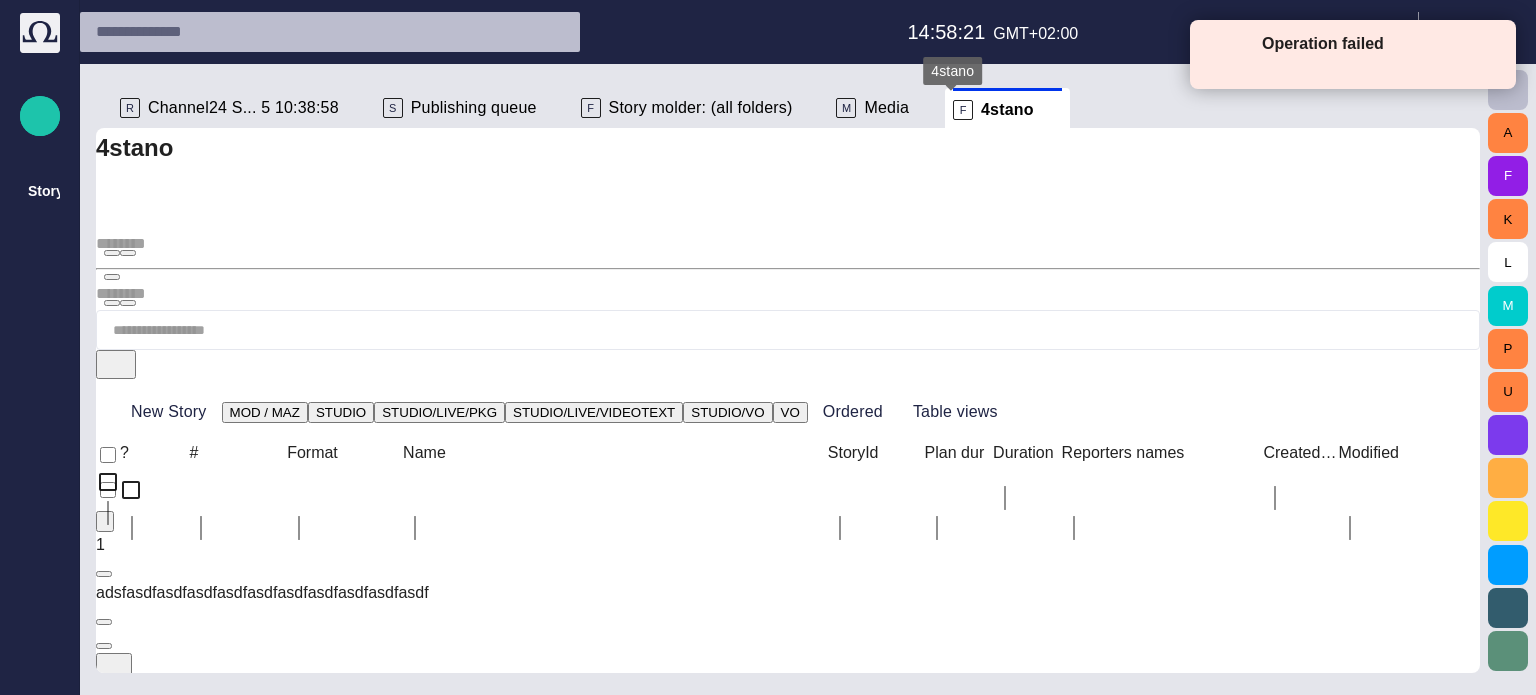 type 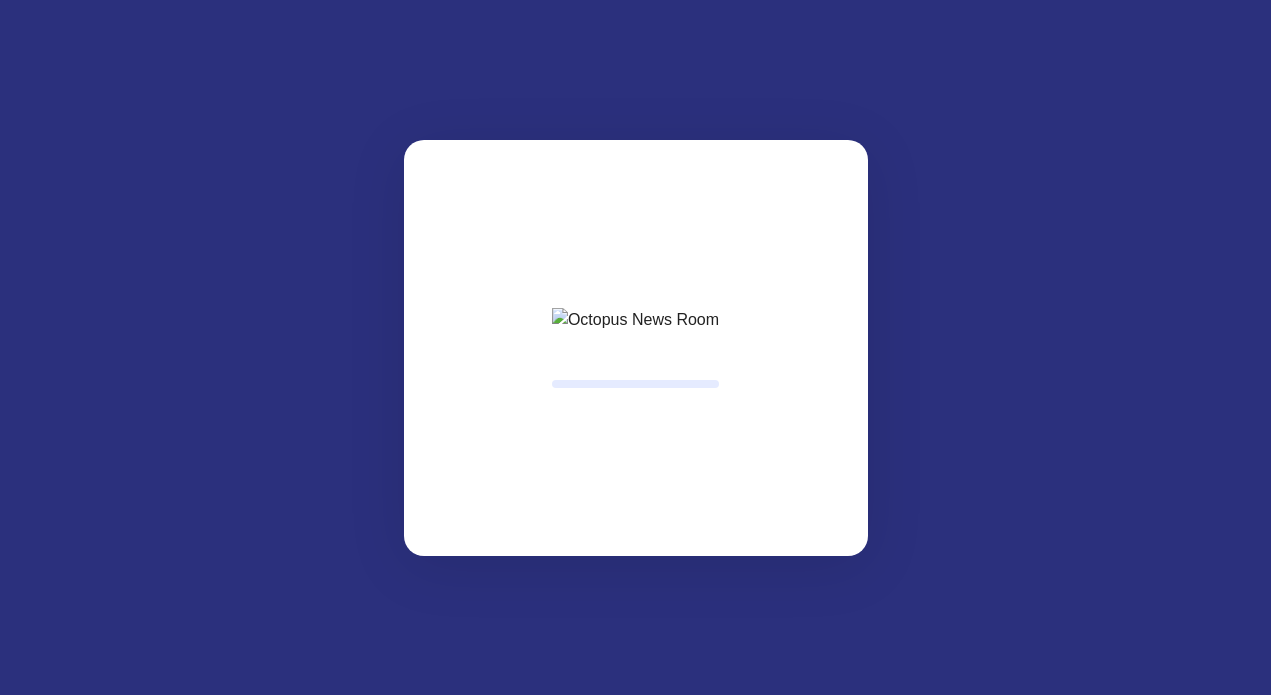 scroll, scrollTop: 0, scrollLeft: 0, axis: both 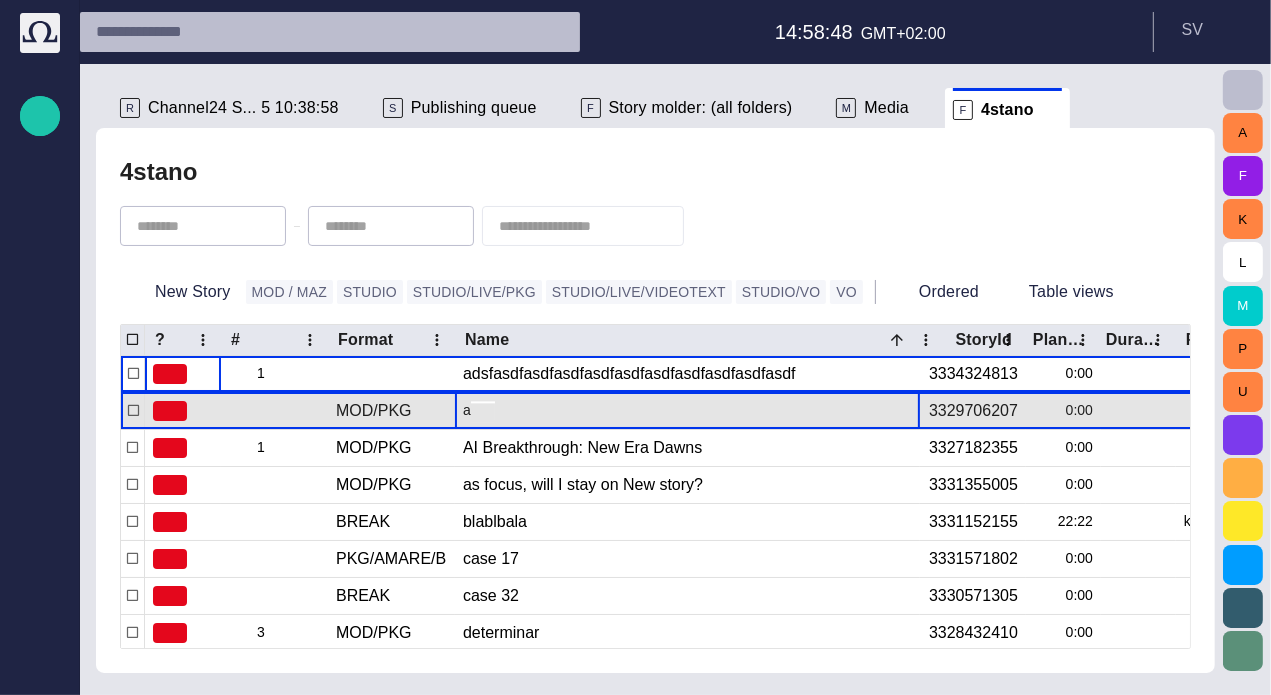 click on "ahoj" at bounding box center [476, 410] 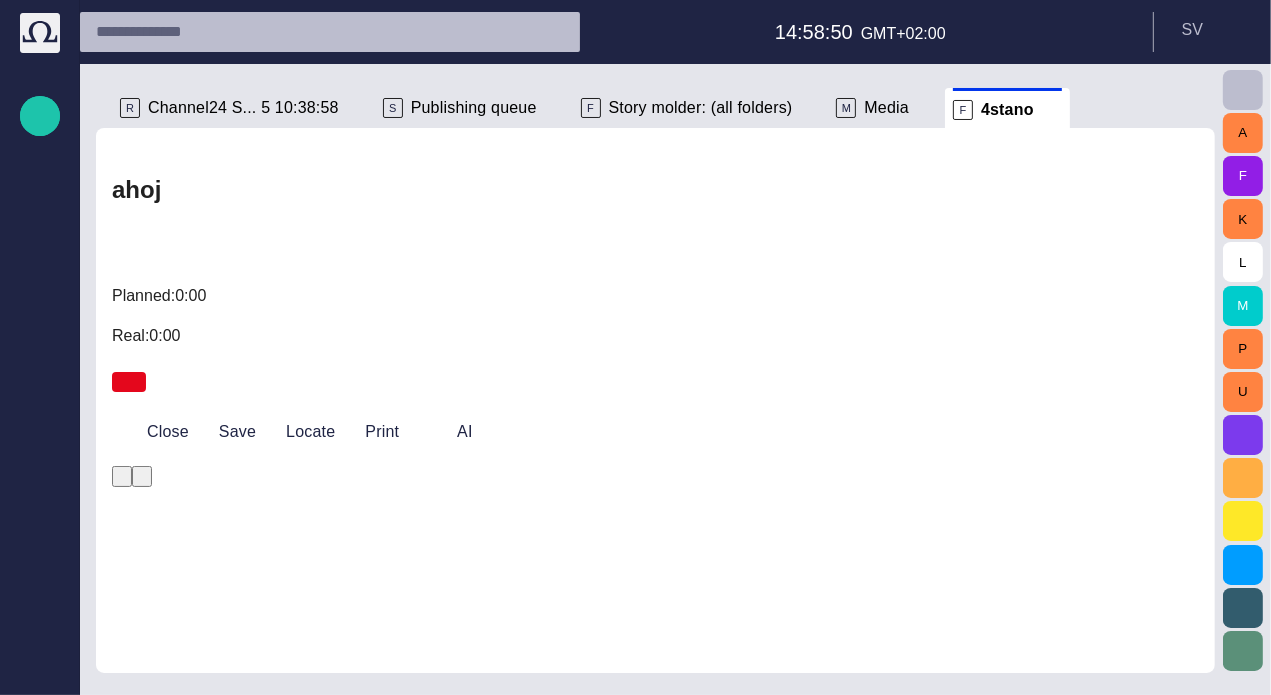 click on "﻿ *** ﻿" at bounding box center [655, 796] 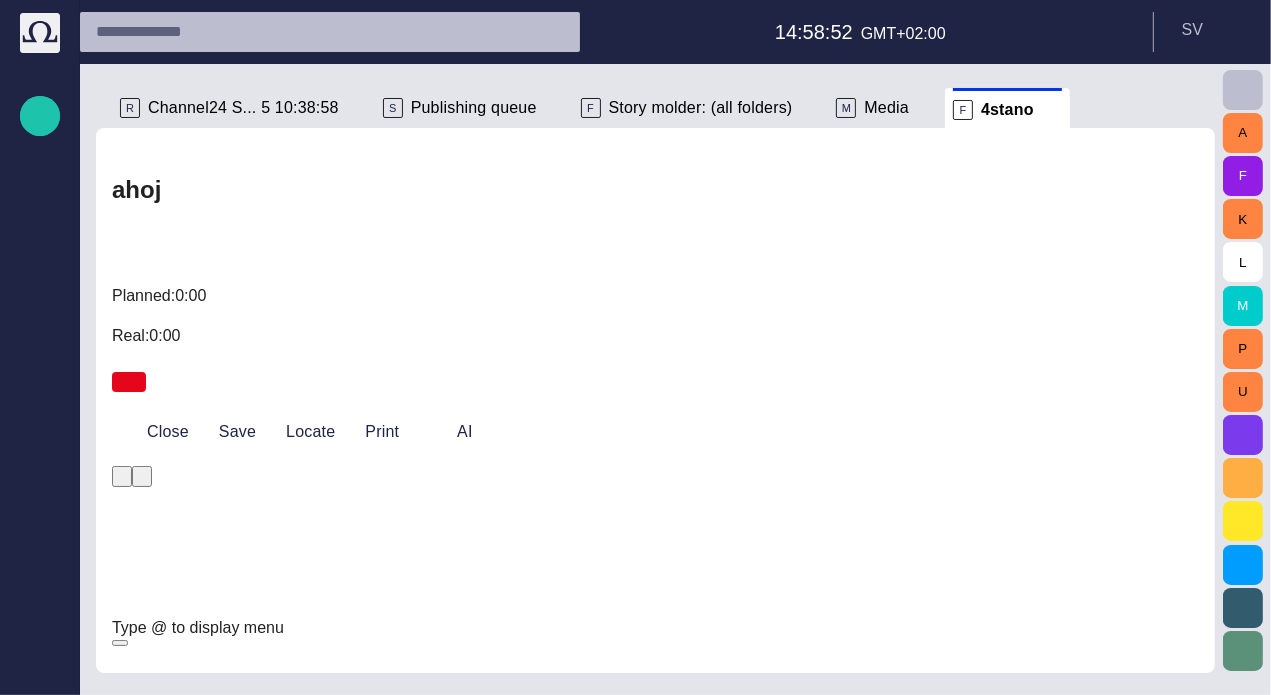 scroll, scrollTop: 367, scrollLeft: 0, axis: vertical 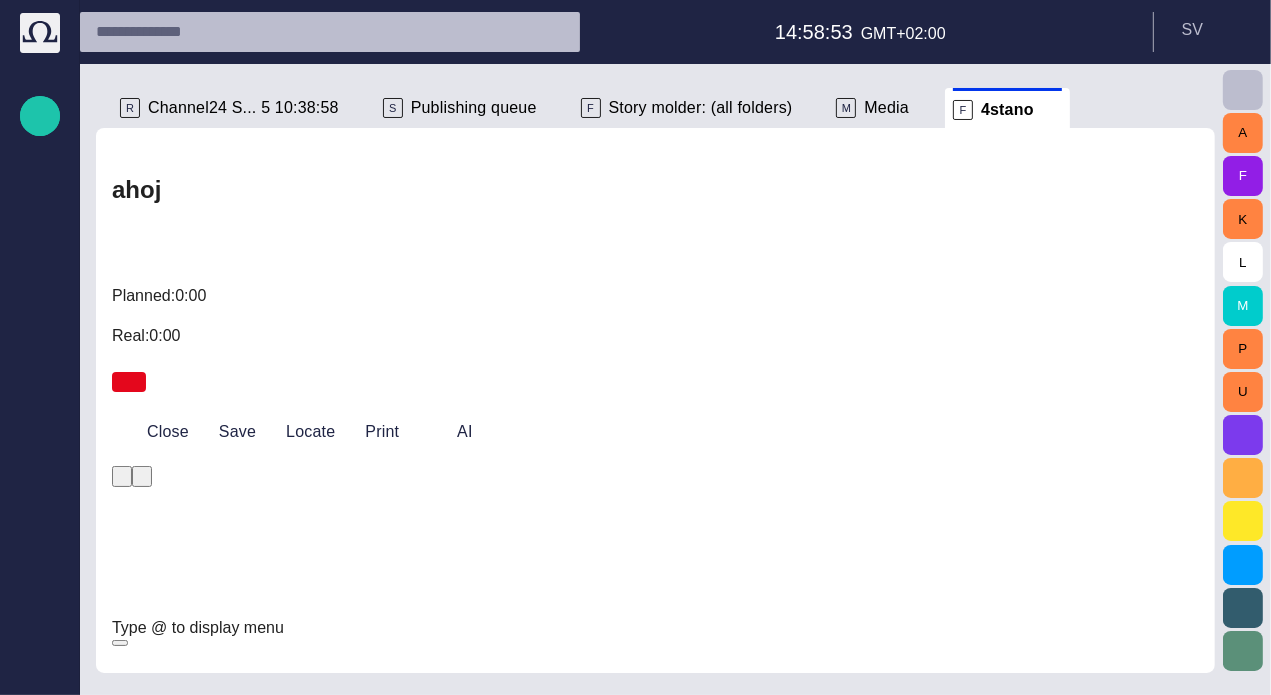 click on "**********" at bounding box center (655, 989) 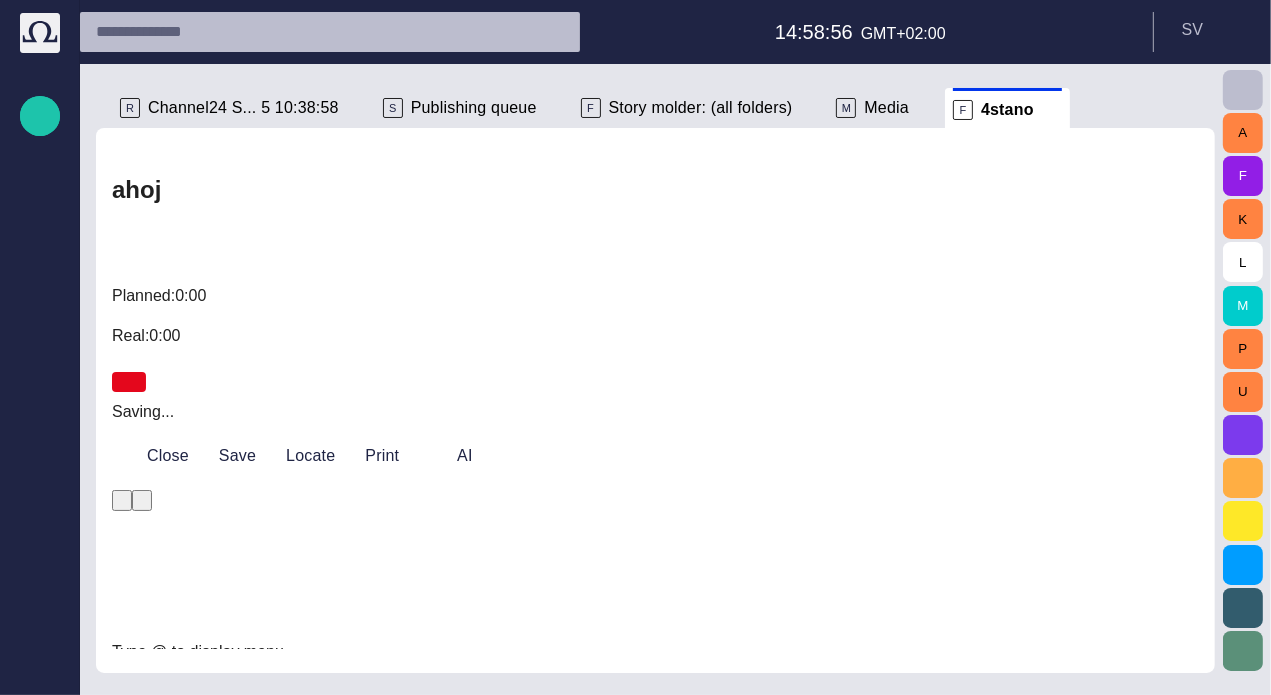 scroll, scrollTop: 434, scrollLeft: 0, axis: vertical 